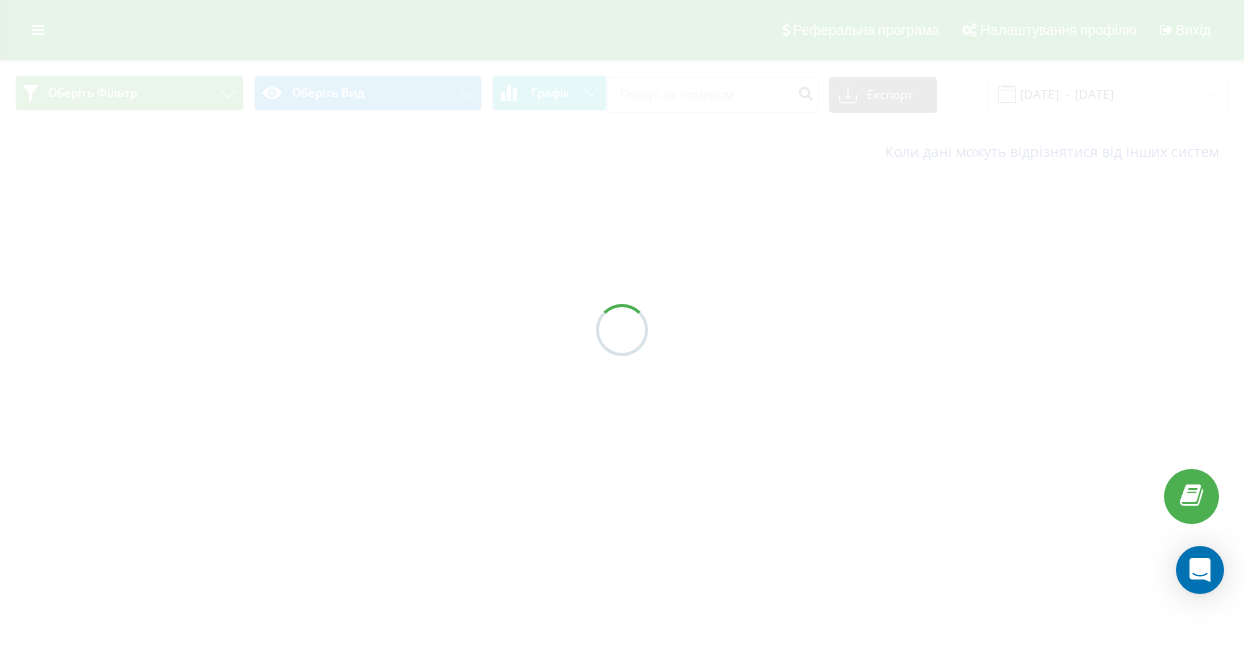 scroll, scrollTop: 0, scrollLeft: 0, axis: both 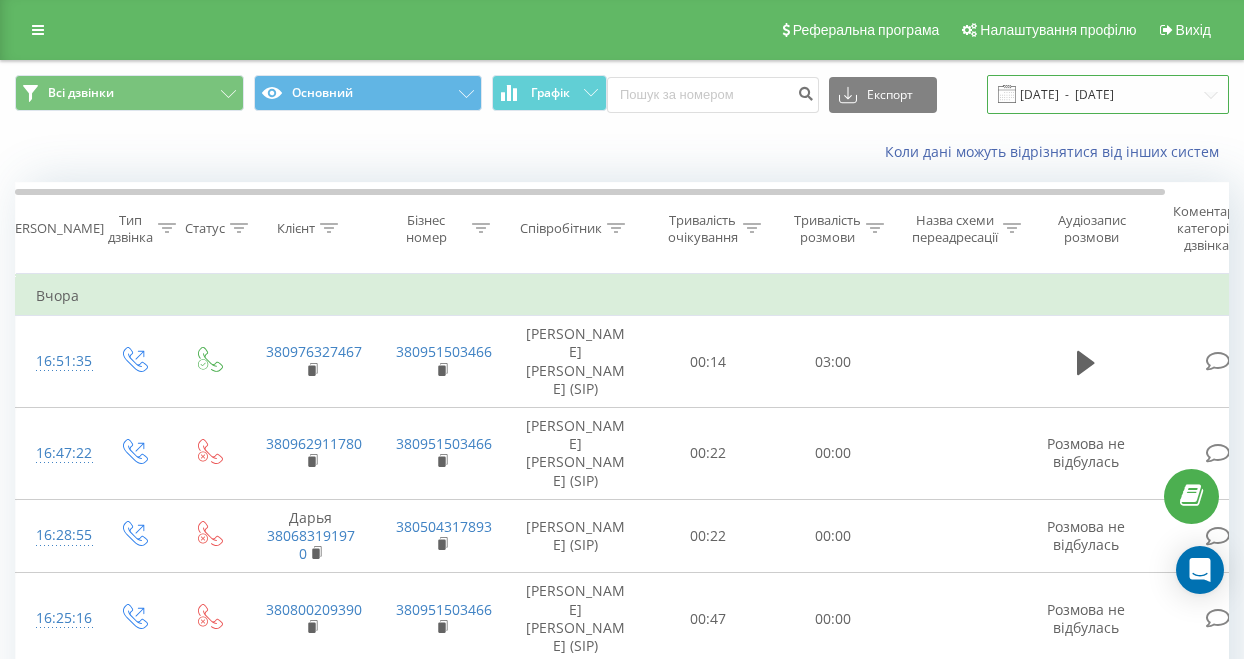 click on "[DATE]  -  [DATE]" at bounding box center (1108, 94) 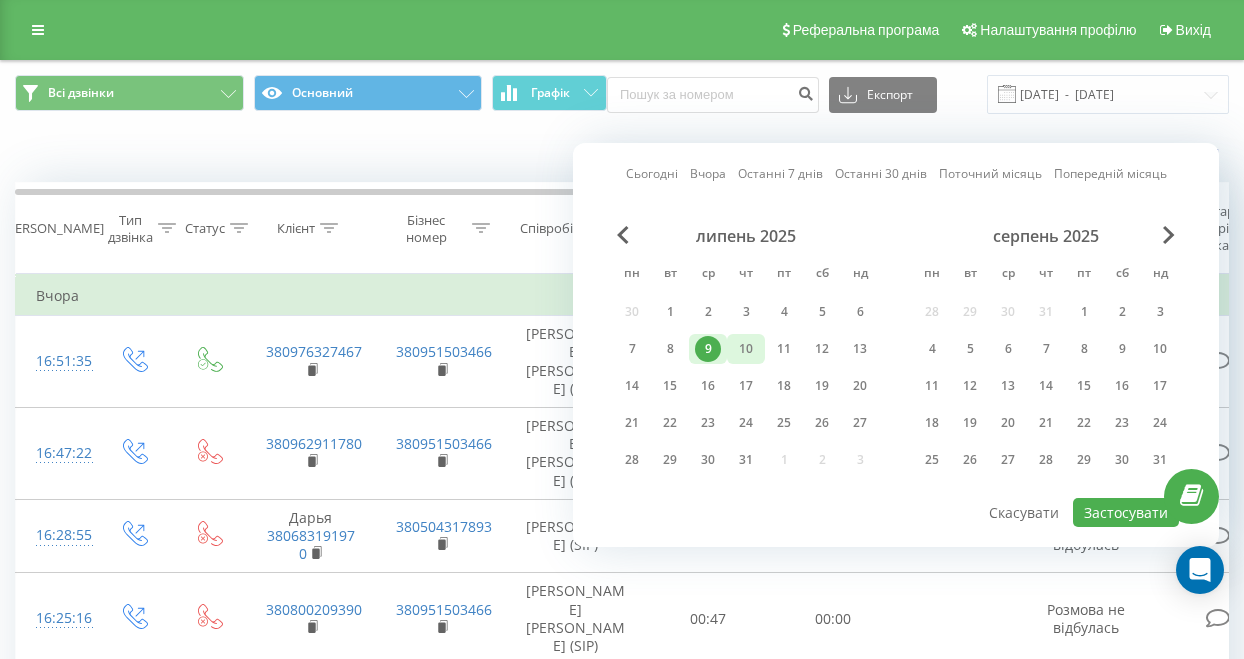 click on "10" at bounding box center [746, 349] 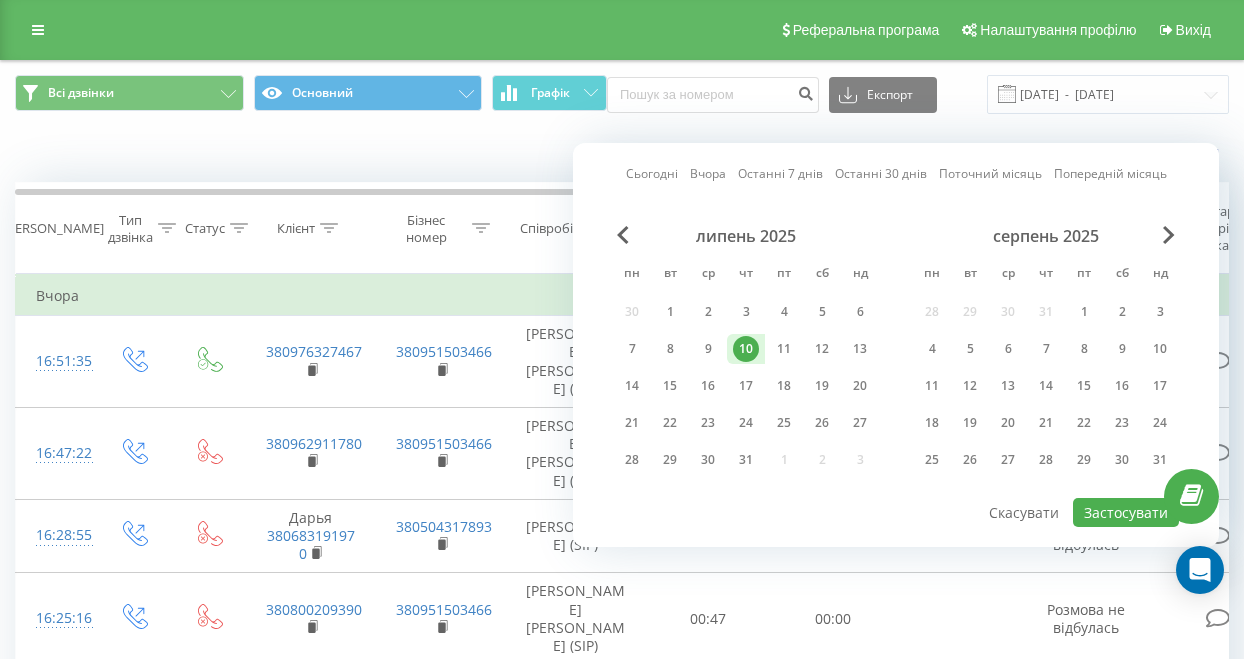 click on "10" at bounding box center [746, 349] 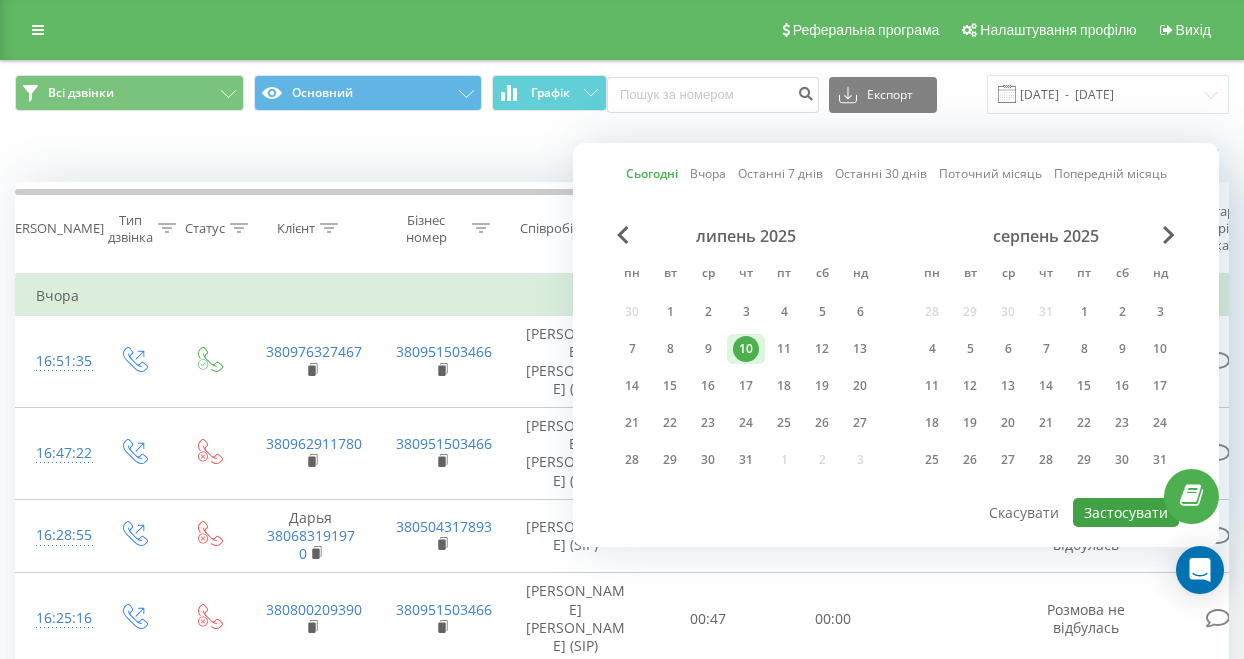 click on "Застосувати" at bounding box center (1126, 512) 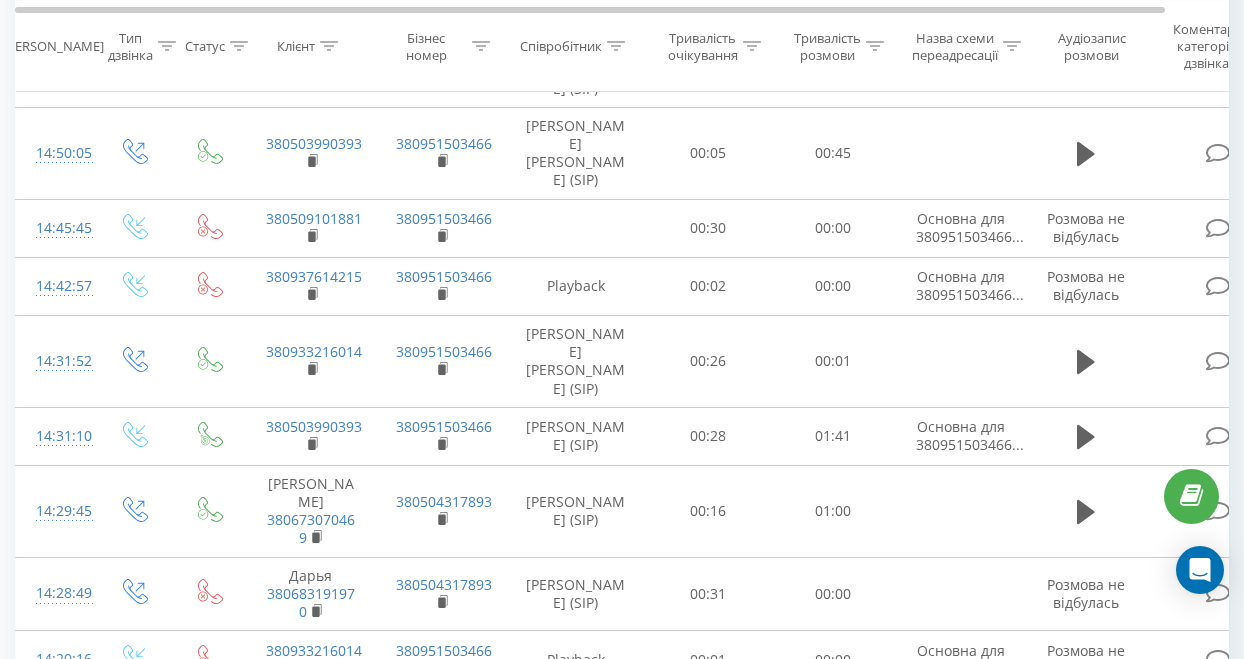 scroll, scrollTop: 1753, scrollLeft: 0, axis: vertical 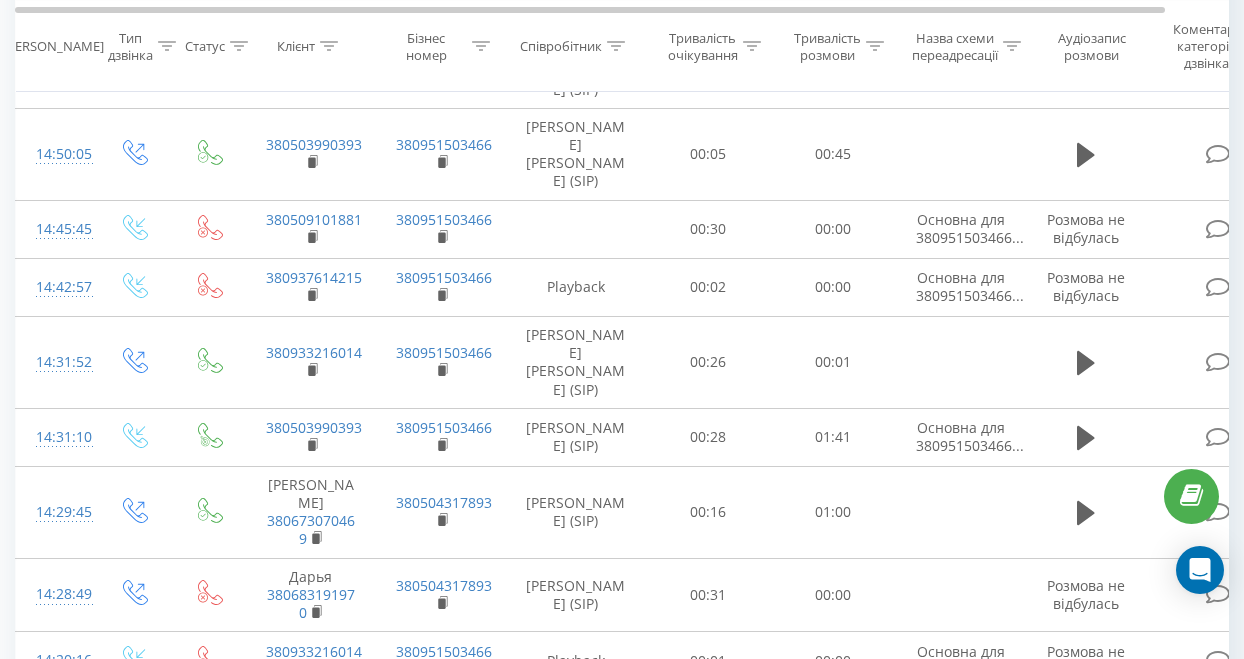 click on "3" at bounding box center [1082, 919] 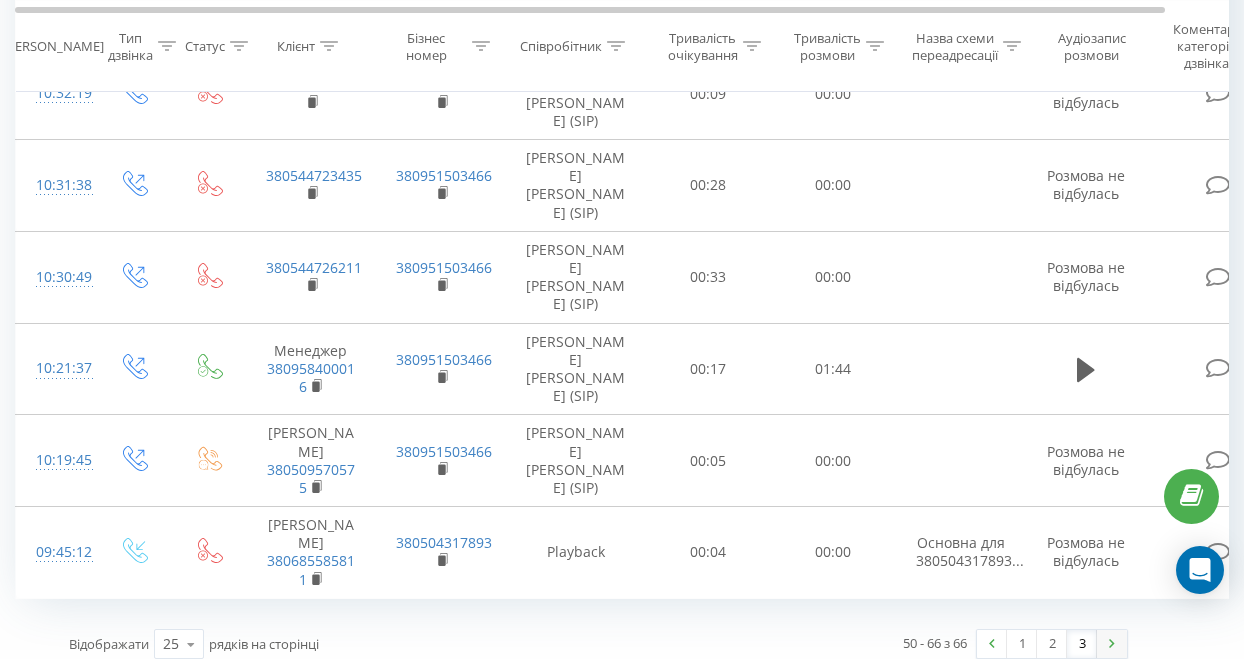 click at bounding box center (1112, 644) 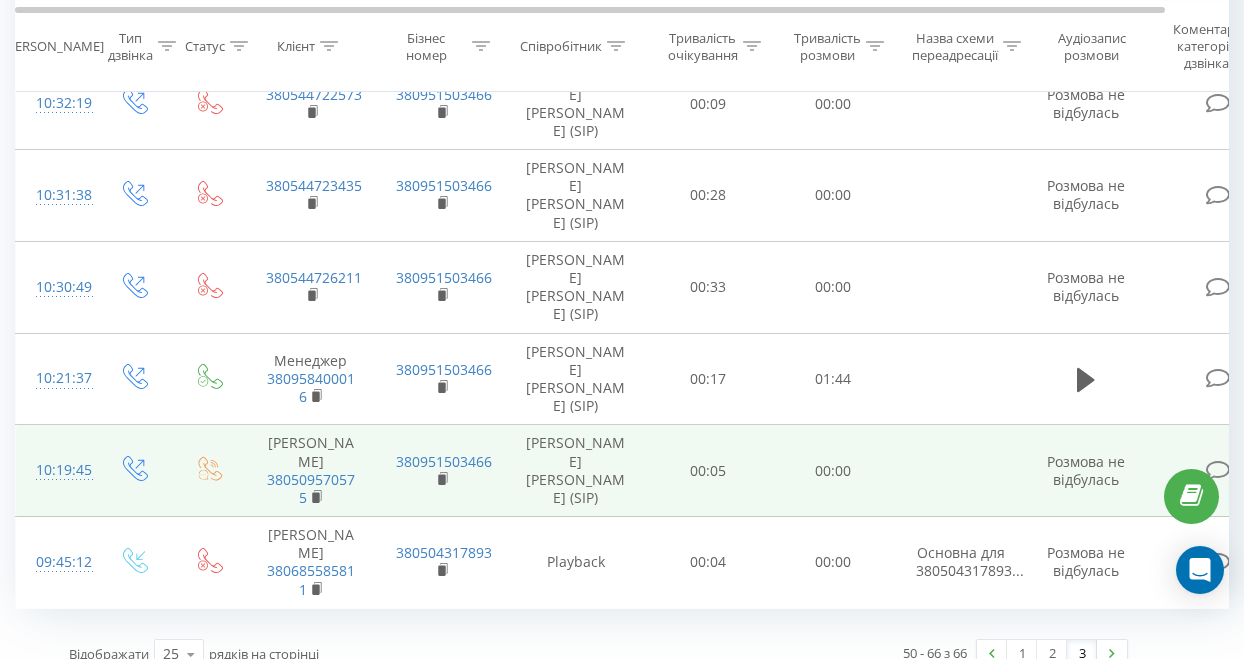 scroll, scrollTop: 1227, scrollLeft: 0, axis: vertical 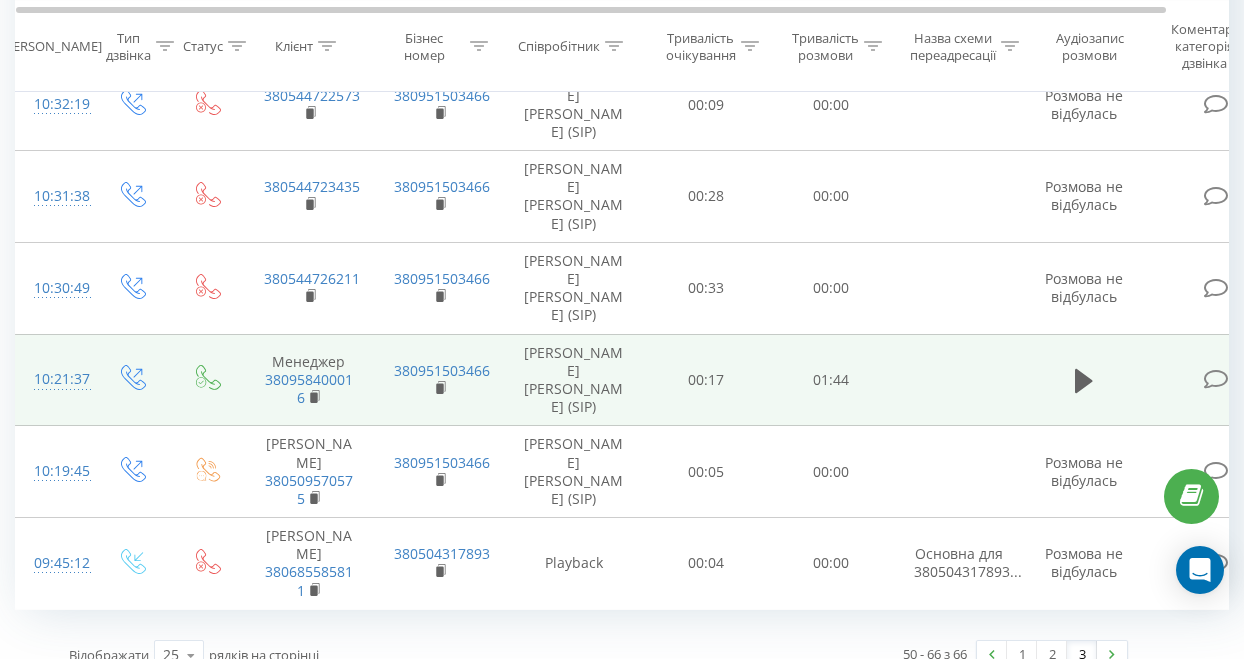click at bounding box center [1216, 379] 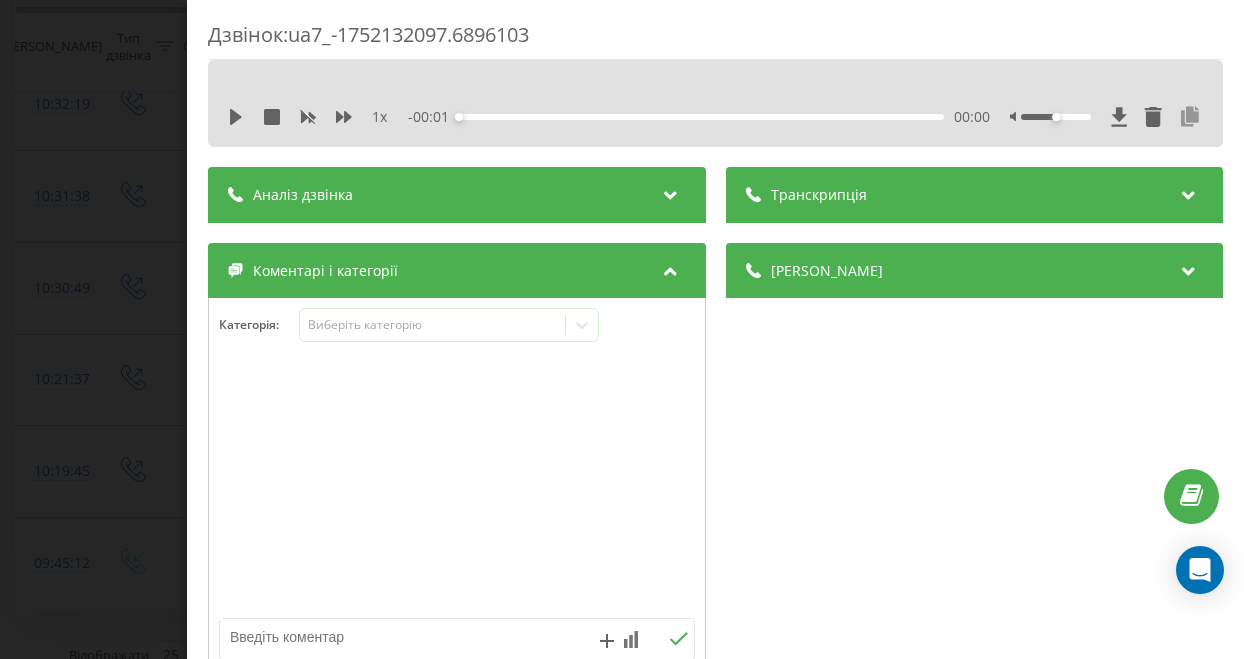 click at bounding box center (1190, 117) 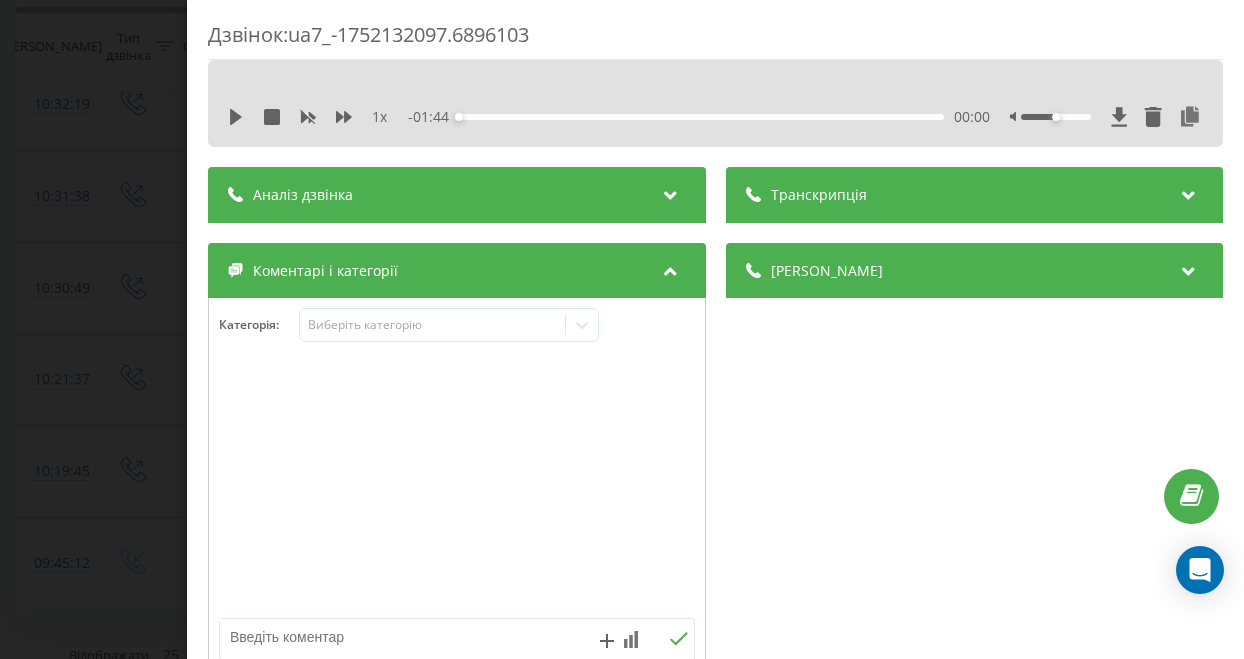 click on "Дзвінок :  ua7_-1752132097.6896103   1 x  - 01:44 00:00   00:00   Транскрипція Для AI-аналізу майбутніх дзвінків  налаштуйте та активуйте профіль на сторінці . Якщо профіль вже є і дзвінок відповідає його умовам, оновіть сторінку через 10 хвилин - AI аналізує поточний дзвінок. Аналіз дзвінка Для AI-аналізу майбутніх дзвінків  налаштуйте та активуйте профіль на сторінці . Якщо профіль вже є і дзвінок відповідає його умовам, оновіть сторінку через 10 хвилин - AI аналізує поточний дзвінок. Деталі дзвінка Загальне Дата дзвінка [DATE] 10:21:37 Тип дзвінка Вихідний Статус дзвінка Успішний 380951503466" at bounding box center (622, 329) 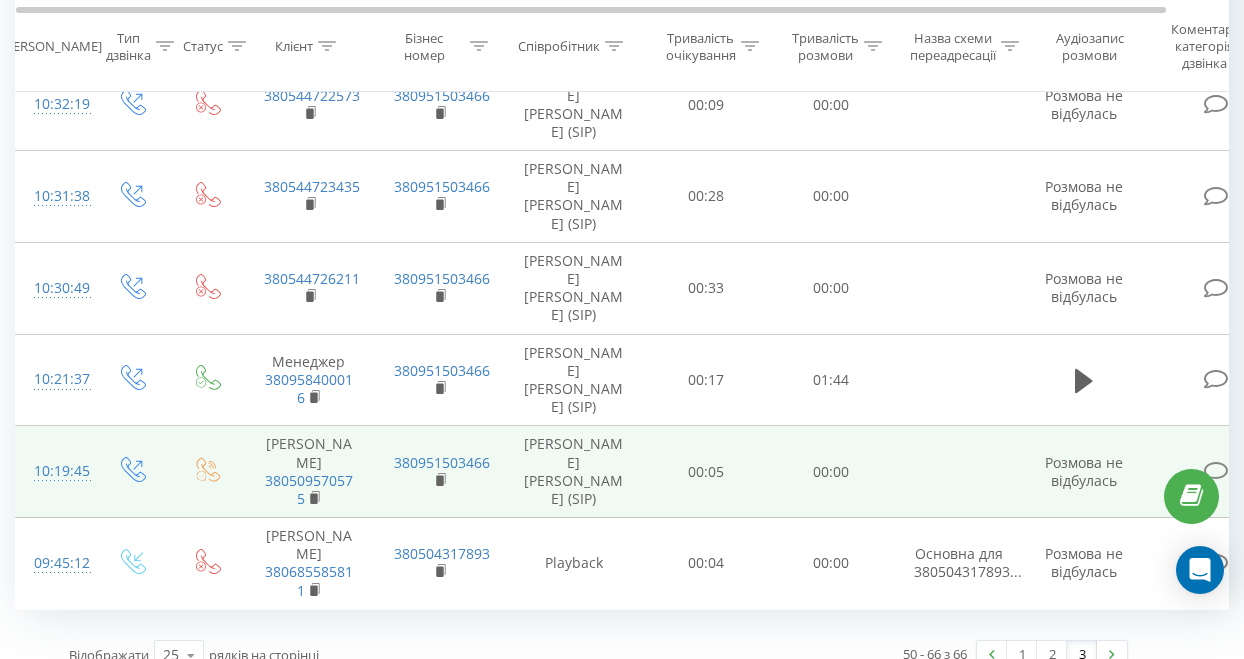 scroll, scrollTop: 1181, scrollLeft: 0, axis: vertical 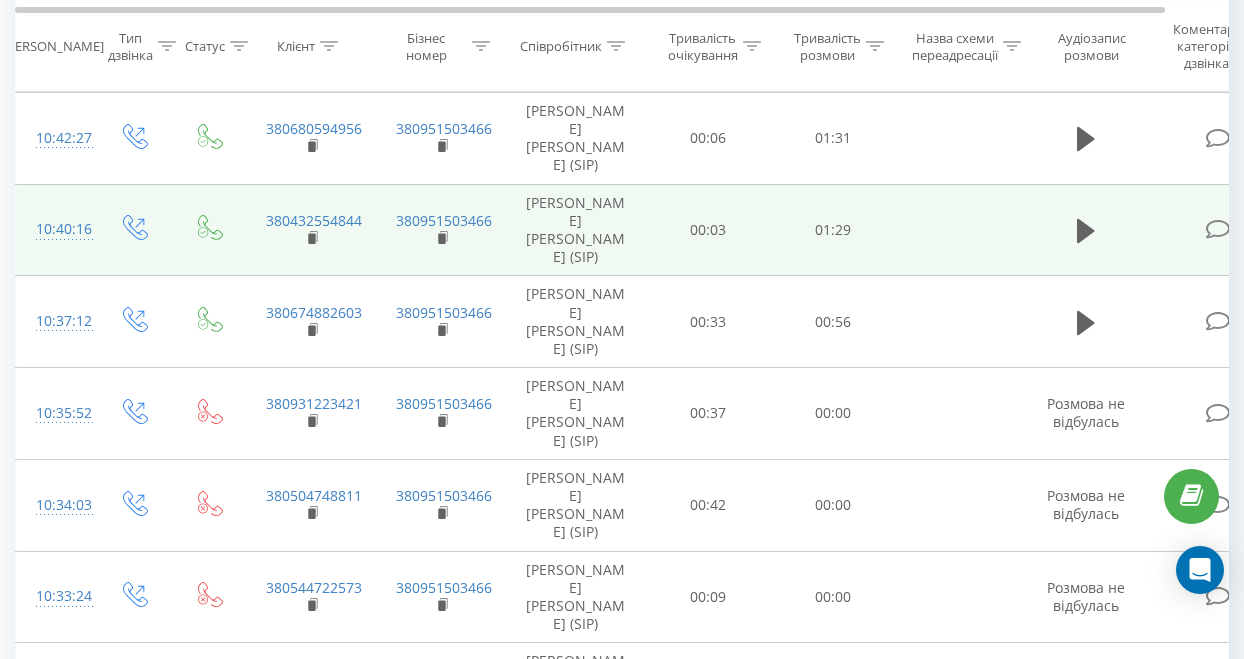 click at bounding box center (1218, 229) 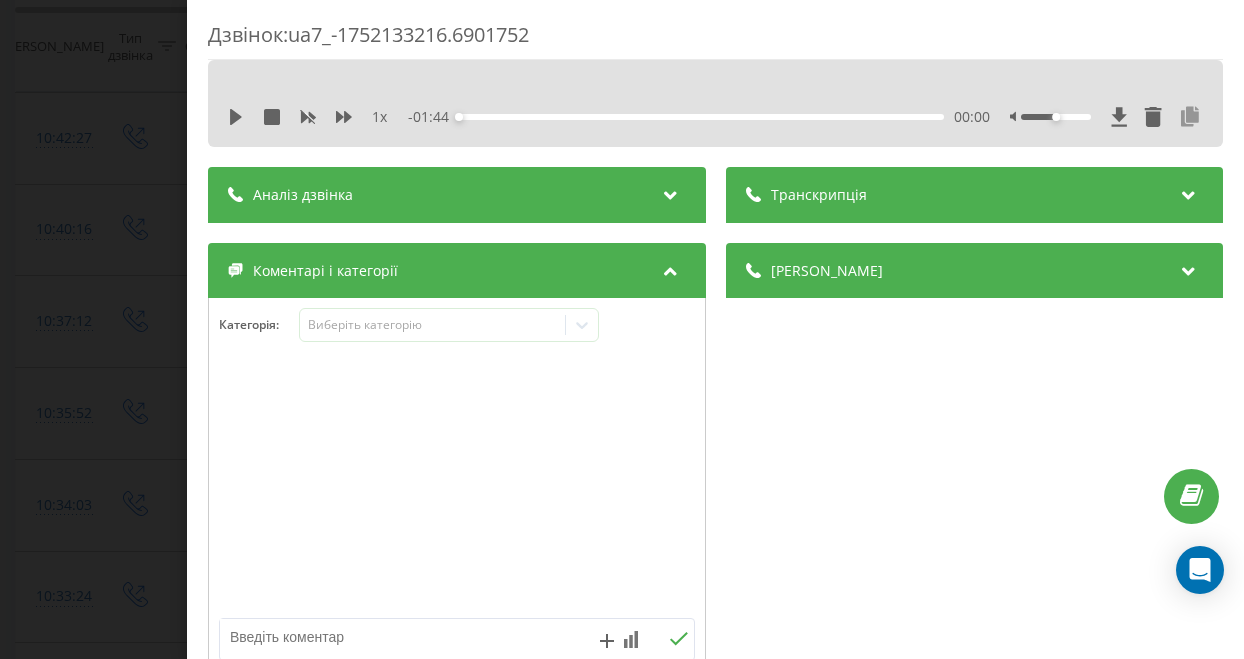 click at bounding box center (1190, 117) 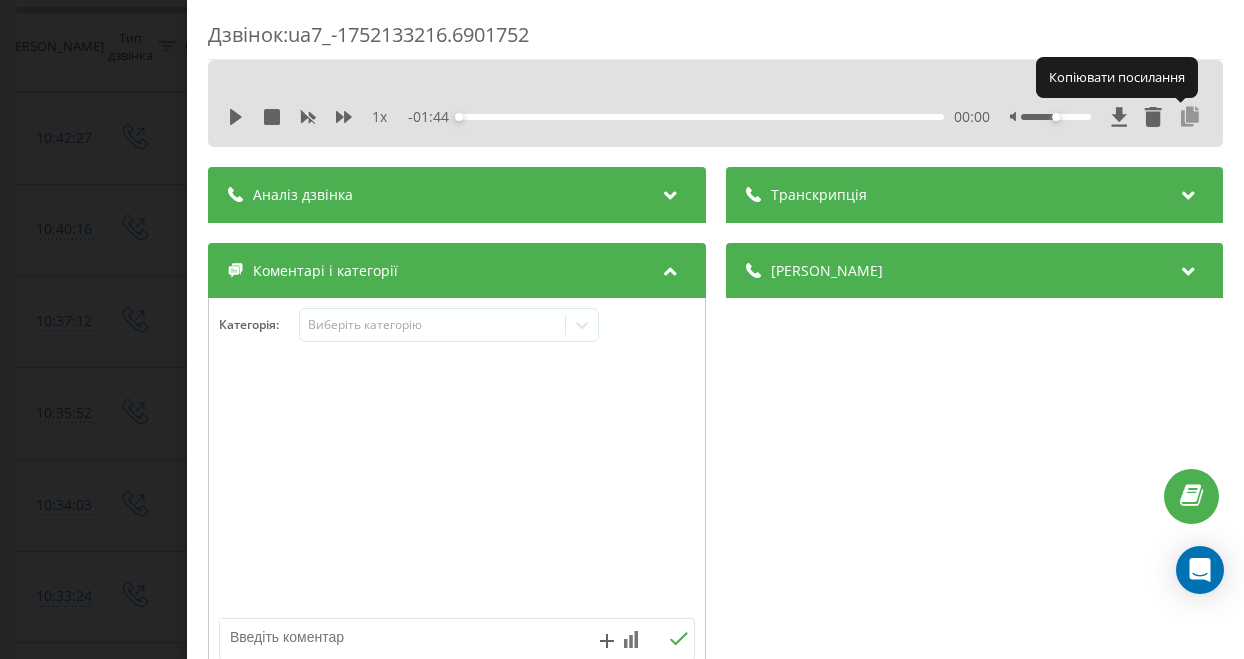 click at bounding box center (1190, 117) 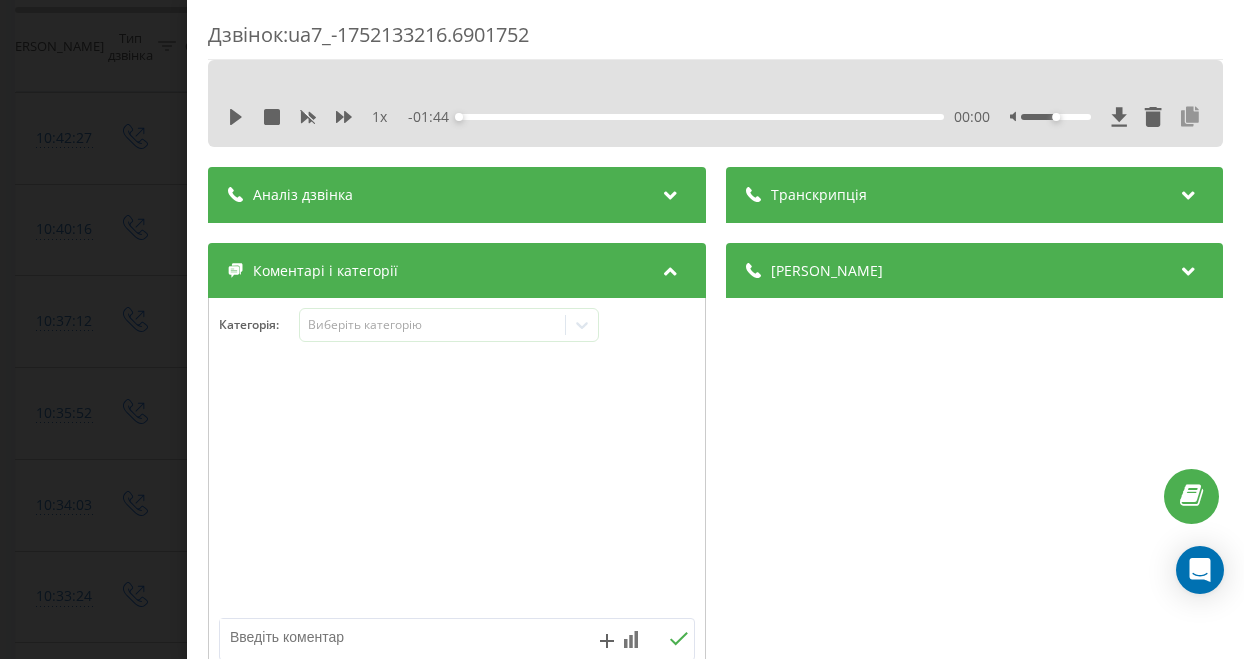 click at bounding box center (1190, 117) 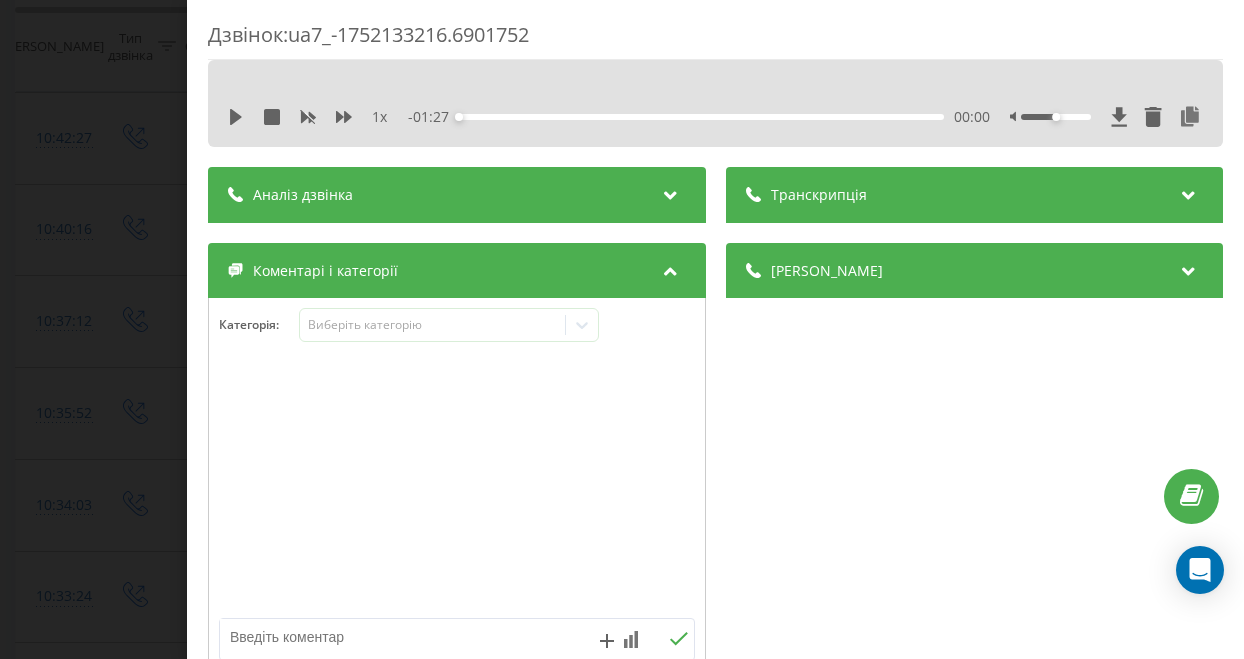 click on "Дзвінок :  ua7_-1752133216.6901752   1 x  - 01:27 00:00   00:00   Транскрипція Для AI-аналізу майбутніх дзвінків  налаштуйте та активуйте профіль на сторінці . Якщо профіль вже є і дзвінок відповідає його умовам, оновіть сторінку через 10 хвилин - AI аналізує поточний дзвінок. Аналіз дзвінка Для AI-аналізу майбутніх дзвінків  налаштуйте та активуйте профіль на сторінці . Якщо профіль вже є і дзвінок відповідає його умовам, оновіть сторінку через 10 хвилин - AI аналізує поточний дзвінок. Деталі дзвінка Загальне Дата дзвінка [DATE] 10:40:16 Тип дзвінка Вихідний Статус дзвінка Успішний 380951503466" at bounding box center (622, 329) 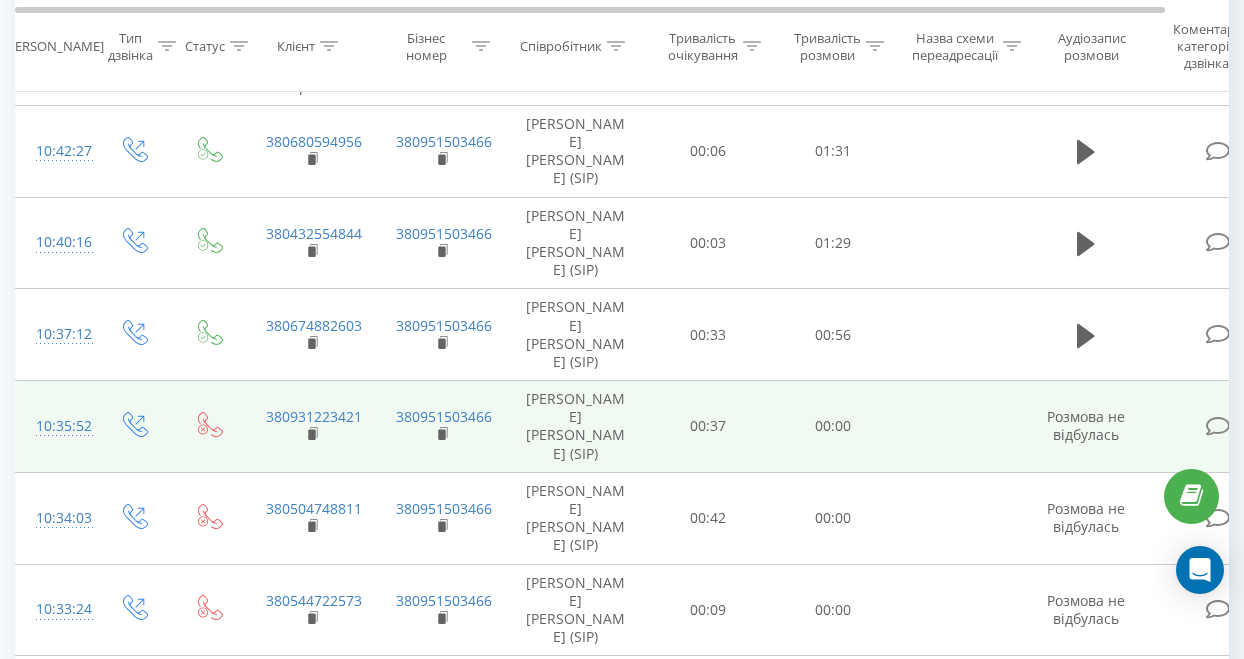 scroll, scrollTop: 579, scrollLeft: 0, axis: vertical 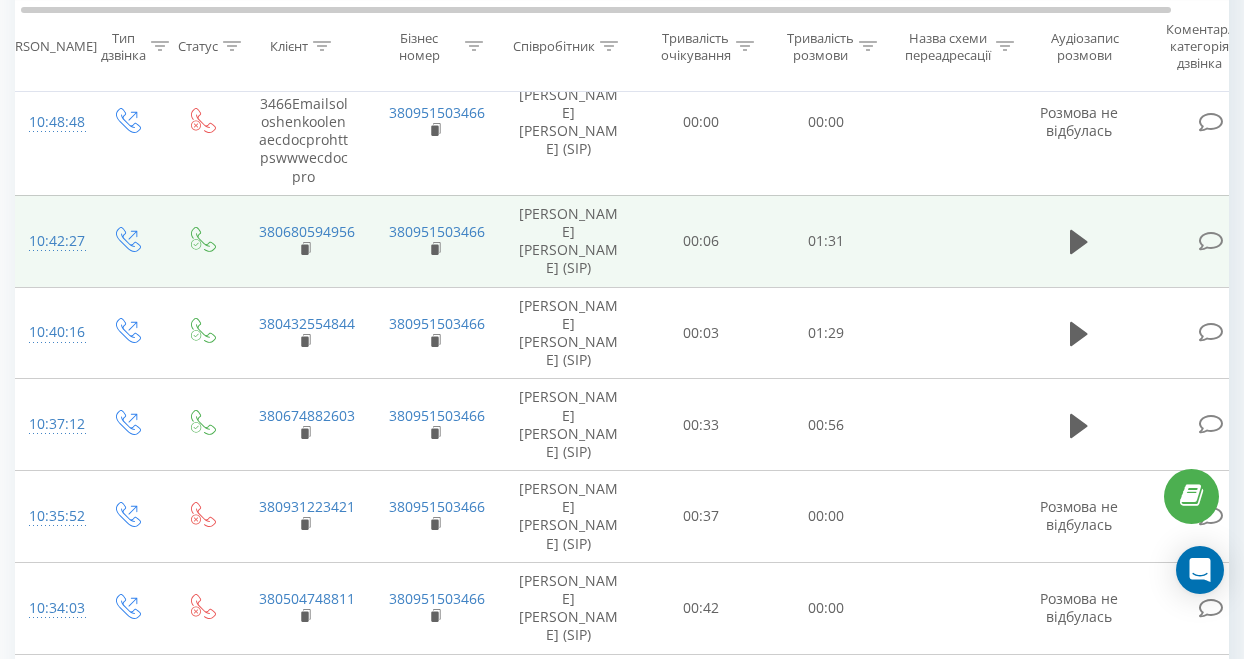 click at bounding box center [1211, 241] 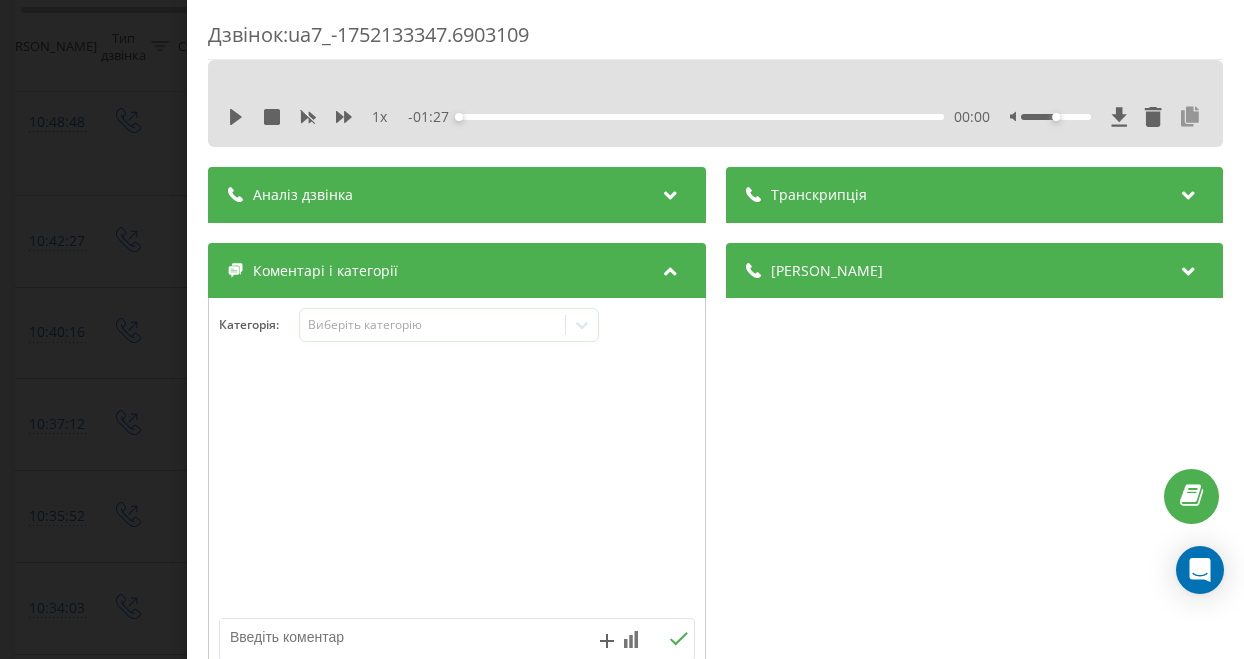 click at bounding box center (1190, 117) 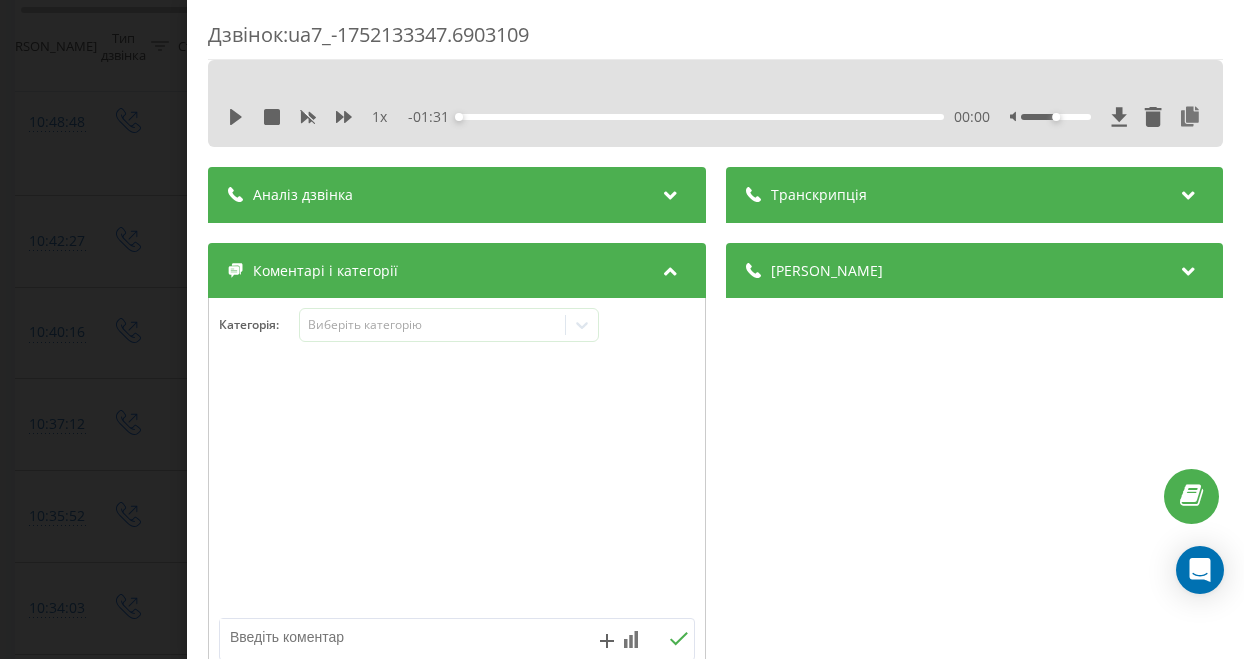click on "Дзвінок :  ua7_-1752133347.6903109   1 x  - 01:31 00:00   00:00   Транскрипція Для AI-аналізу майбутніх дзвінків  налаштуйте та активуйте профіль на сторінці . Якщо профіль вже є і дзвінок відповідає його умовам, оновіть сторінку через 10 хвилин - AI аналізує поточний дзвінок. Аналіз дзвінка Для AI-аналізу майбутніх дзвінків  налаштуйте та активуйте профіль на сторінці . Якщо профіль вже є і дзвінок відповідає його умовам, оновіть сторінку через 10 хвилин - AI аналізує поточний дзвінок. Деталі дзвінка Загальне Дата дзвінка [DATE] 10:42:27 Тип дзвінка Вихідний Статус дзвінка Успішний 380951503466" at bounding box center [622, 329] 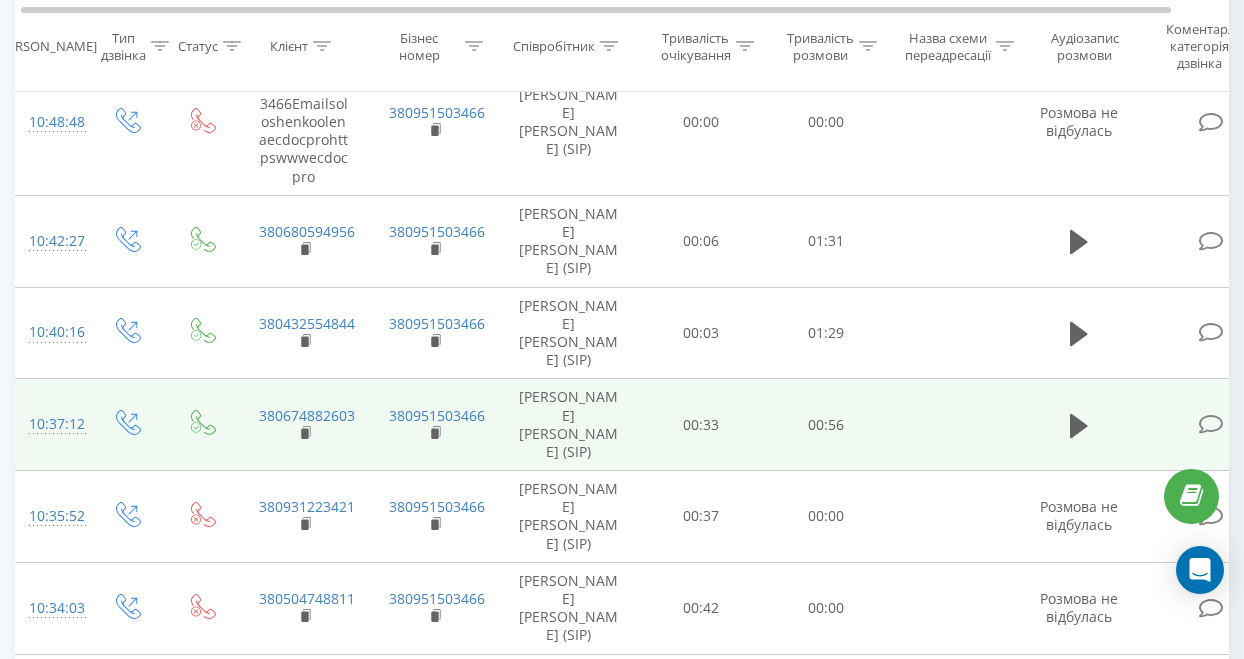 scroll, scrollTop: 528, scrollLeft: 0, axis: vertical 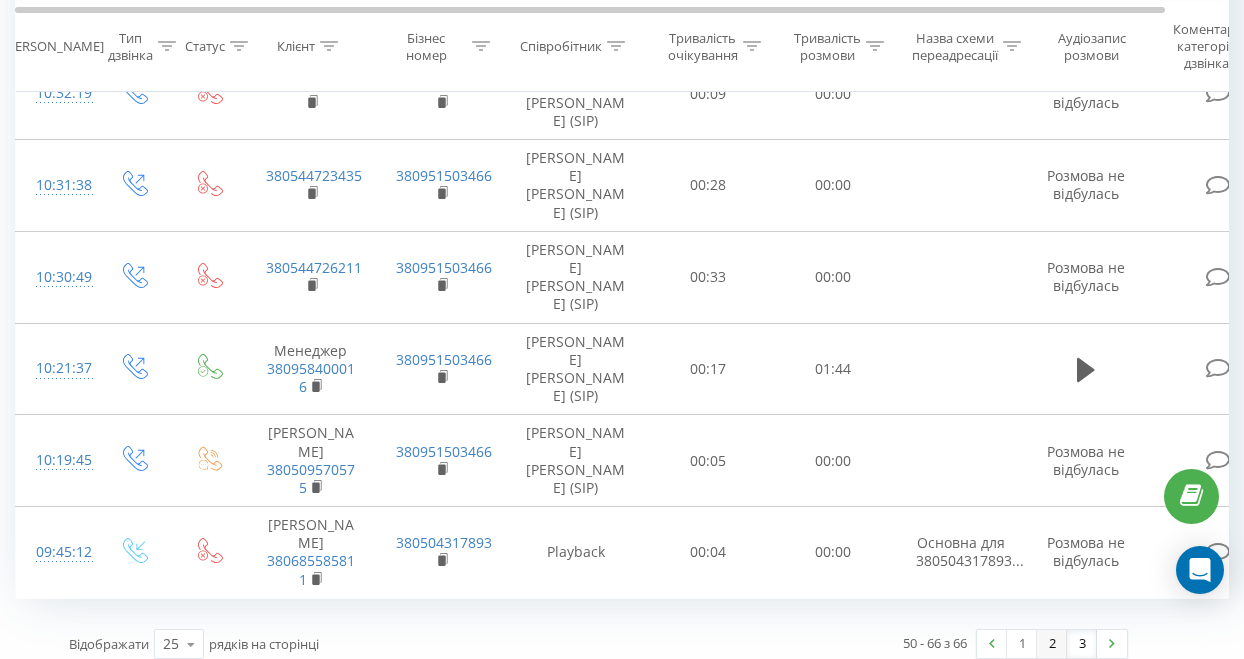 click on "2" at bounding box center (1052, 644) 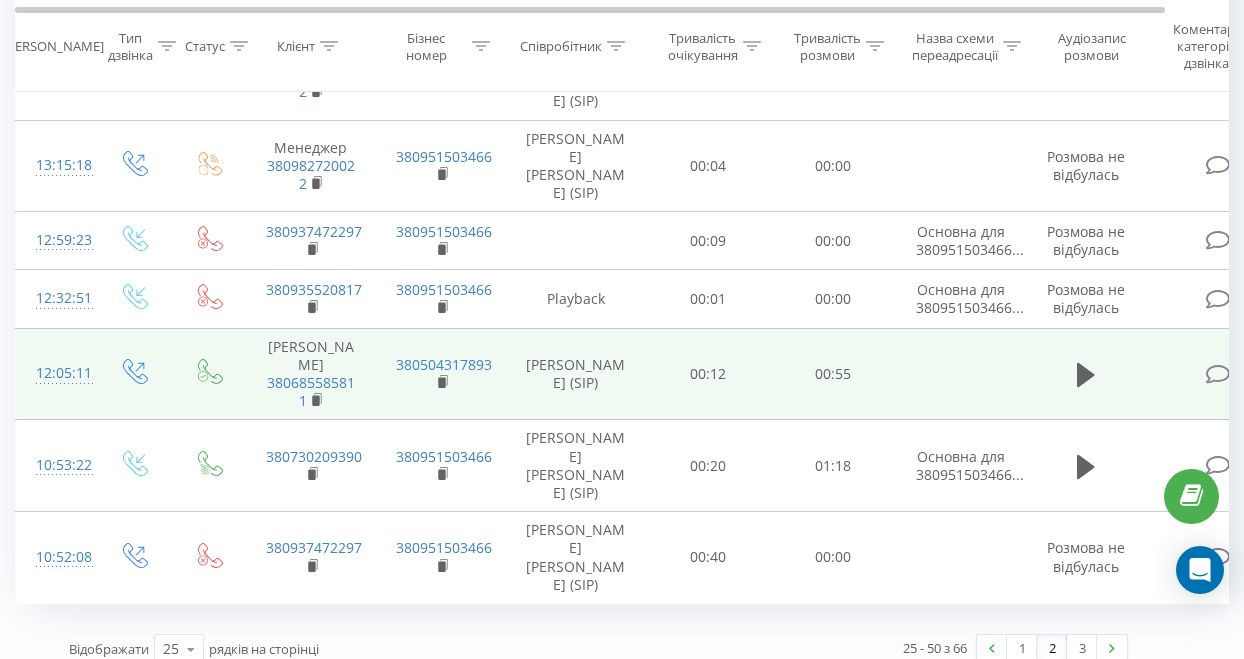 scroll, scrollTop: 1928, scrollLeft: 0, axis: vertical 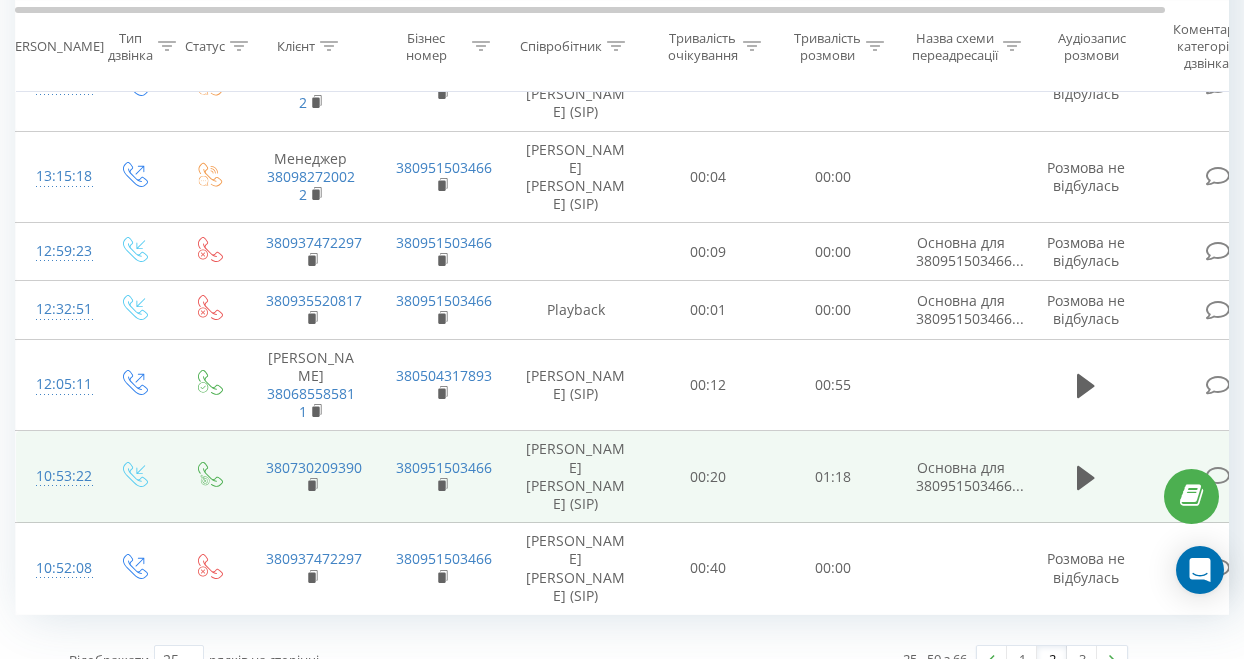 click at bounding box center [1218, 476] 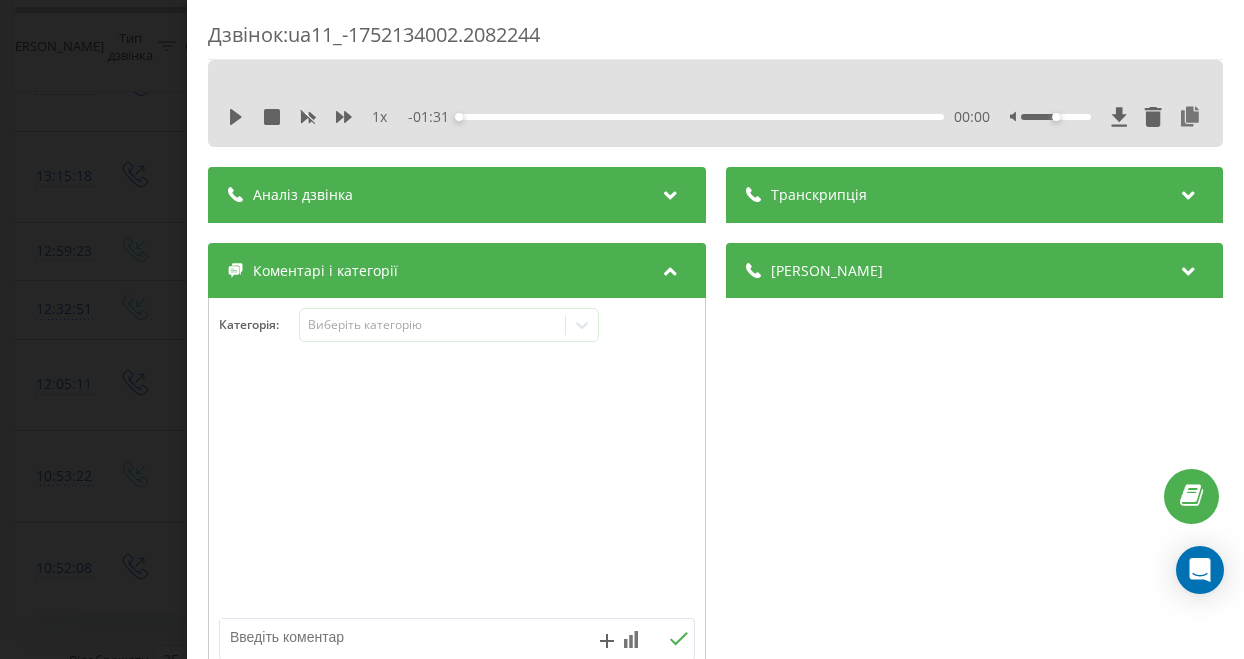 click on "1 x  - 01:31 00:00   00:00" at bounding box center [715, 117] 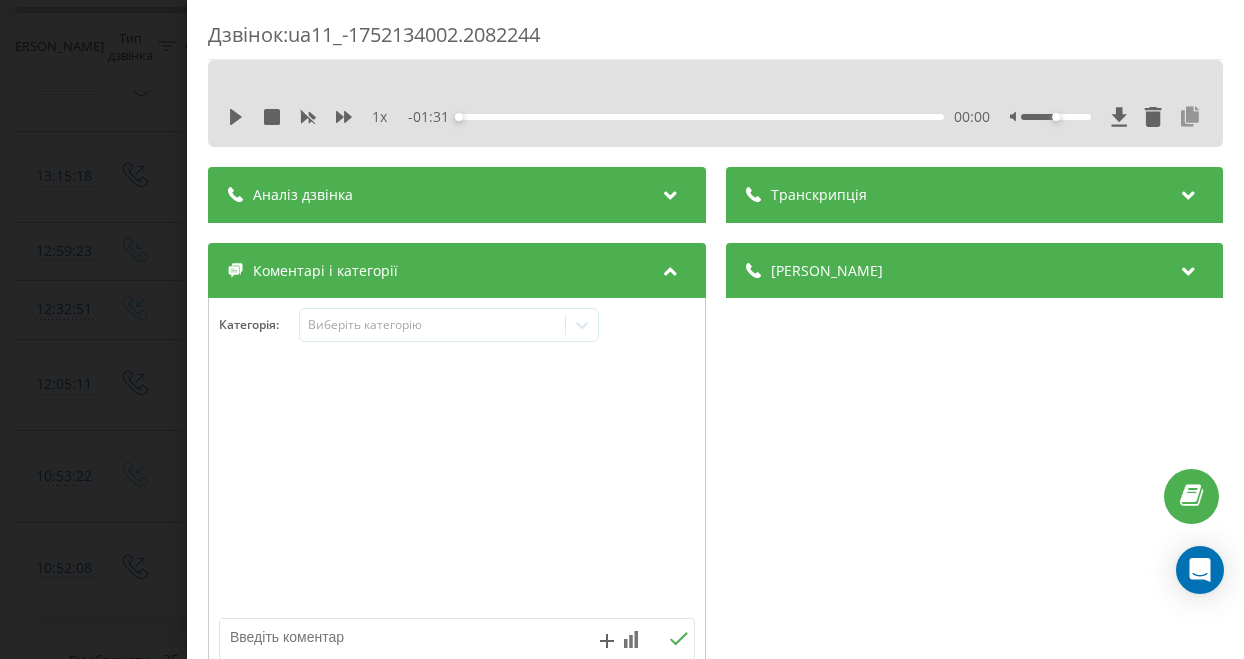 click at bounding box center [1190, 117] 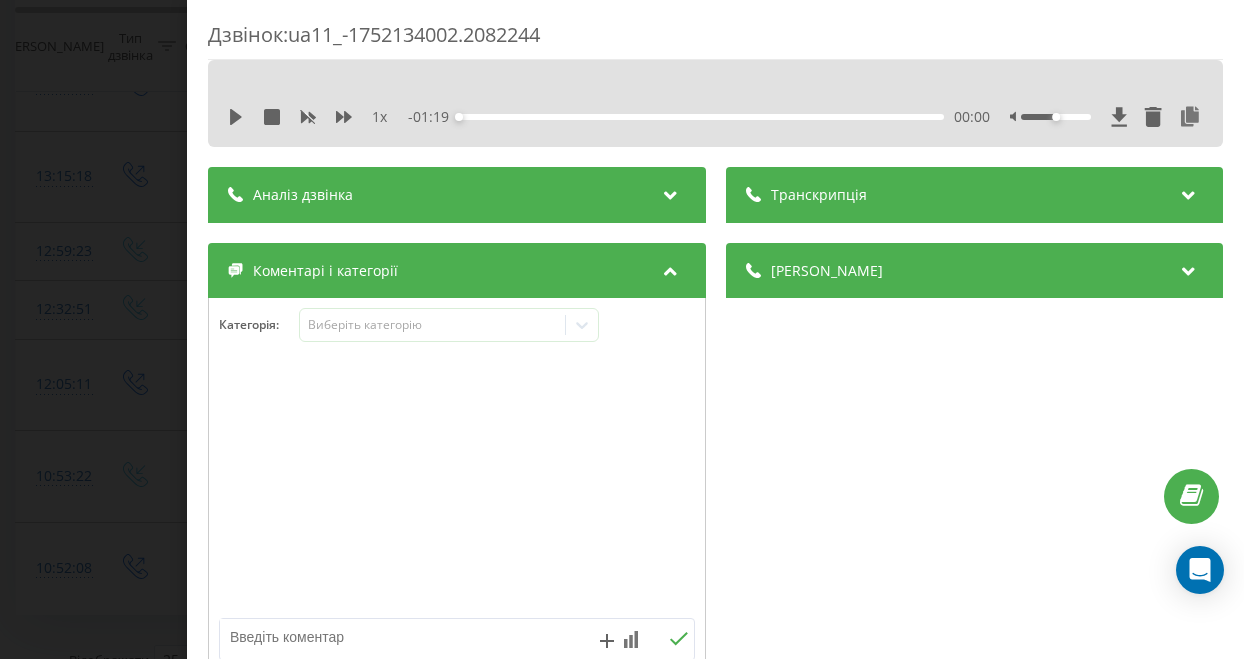 click on "Дзвінок :  ua11_-1752134002.2082244   1 x  - 01:19 00:00   00:00   Транскрипція Для AI-аналізу майбутніх дзвінків  налаштуйте та активуйте профіль на сторінці . Якщо профіль вже є і дзвінок відповідає його умовам, оновіть сторінку через 10 хвилин - AI аналізує поточний дзвінок. Аналіз дзвінка Для AI-аналізу майбутніх дзвінків  налаштуйте та активуйте профіль на сторінці . Якщо профіль вже є і дзвінок відповідає його умовам, оновіть сторінку через 10 хвилин - AI аналізує поточний дзвінок. Деталі дзвінка Загальне Дата дзвінка [DATE] 10:53:22 Тип дзвінка Вхідний Статус дзвінка Цільовий 380730209390 /" at bounding box center (622, 329) 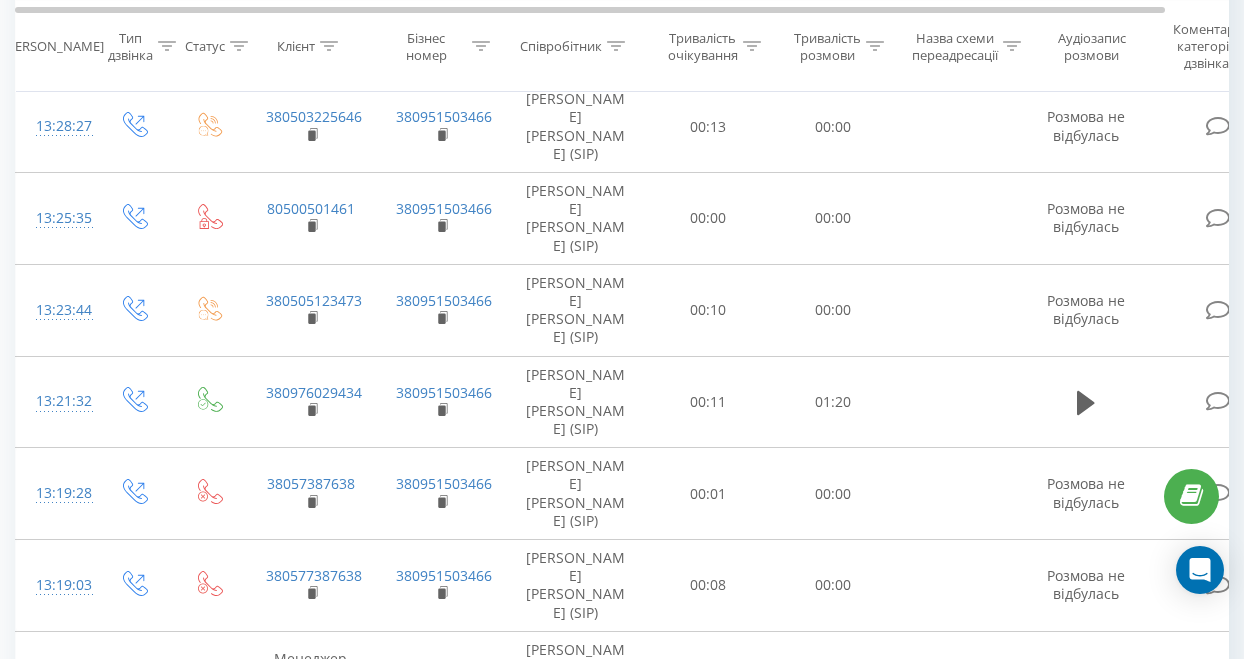 scroll, scrollTop: 1332, scrollLeft: 0, axis: vertical 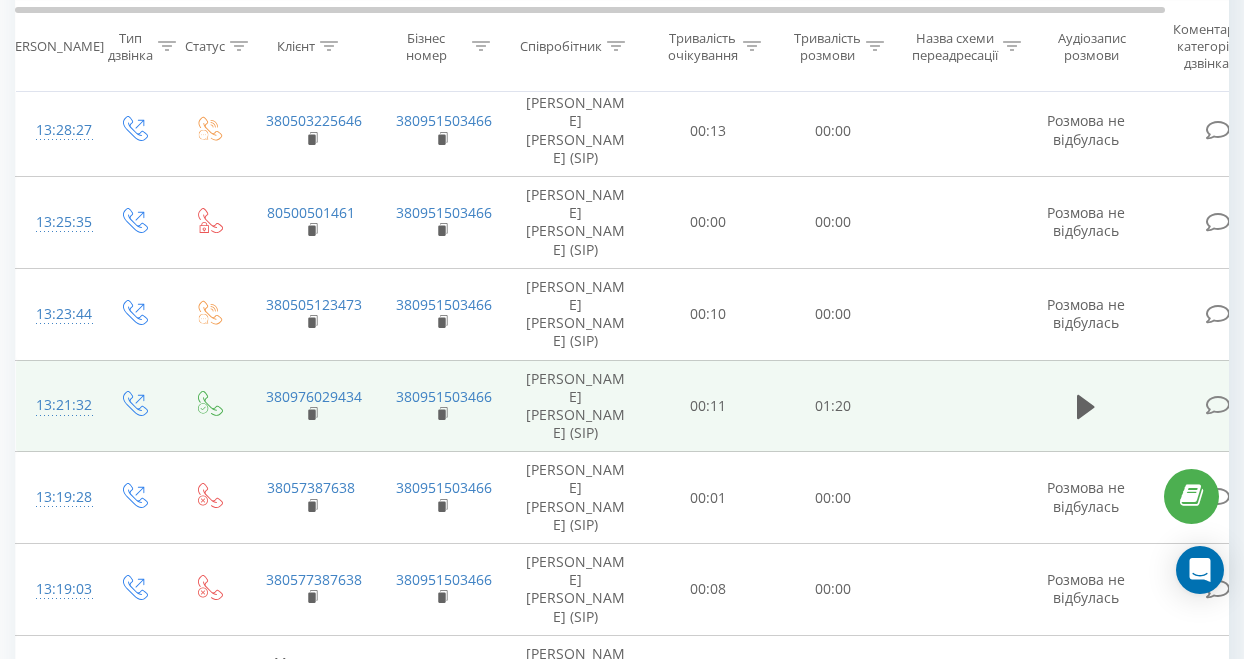 click at bounding box center [1218, 405] 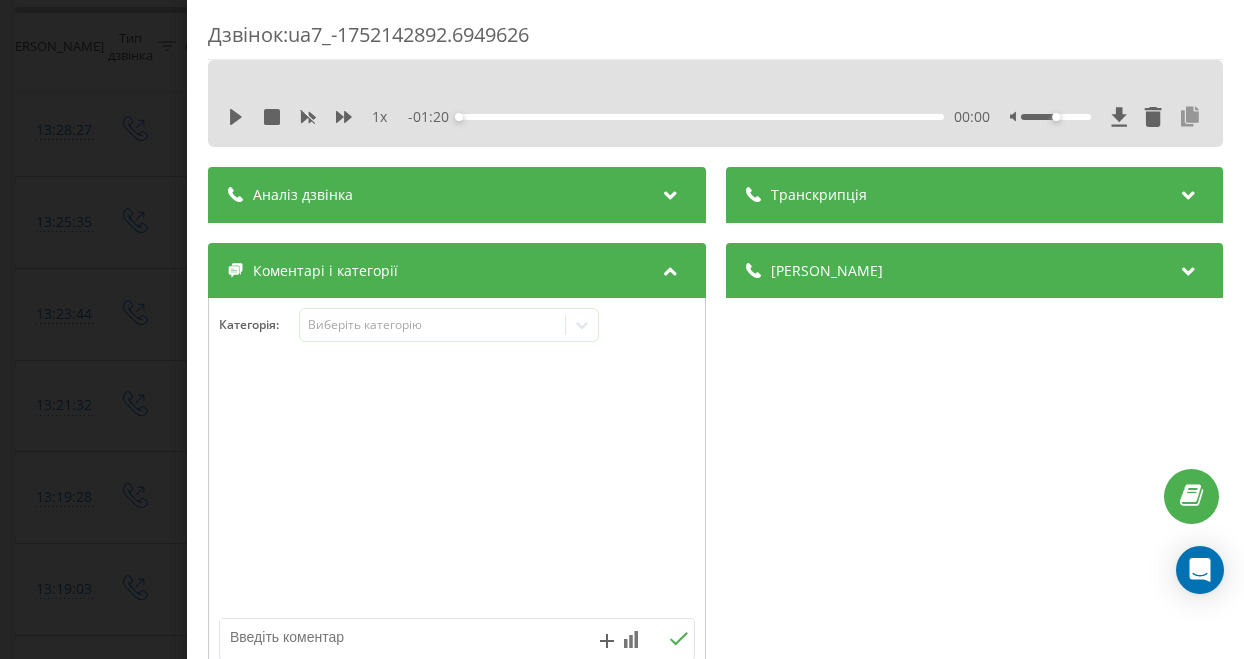 click at bounding box center (1190, 117) 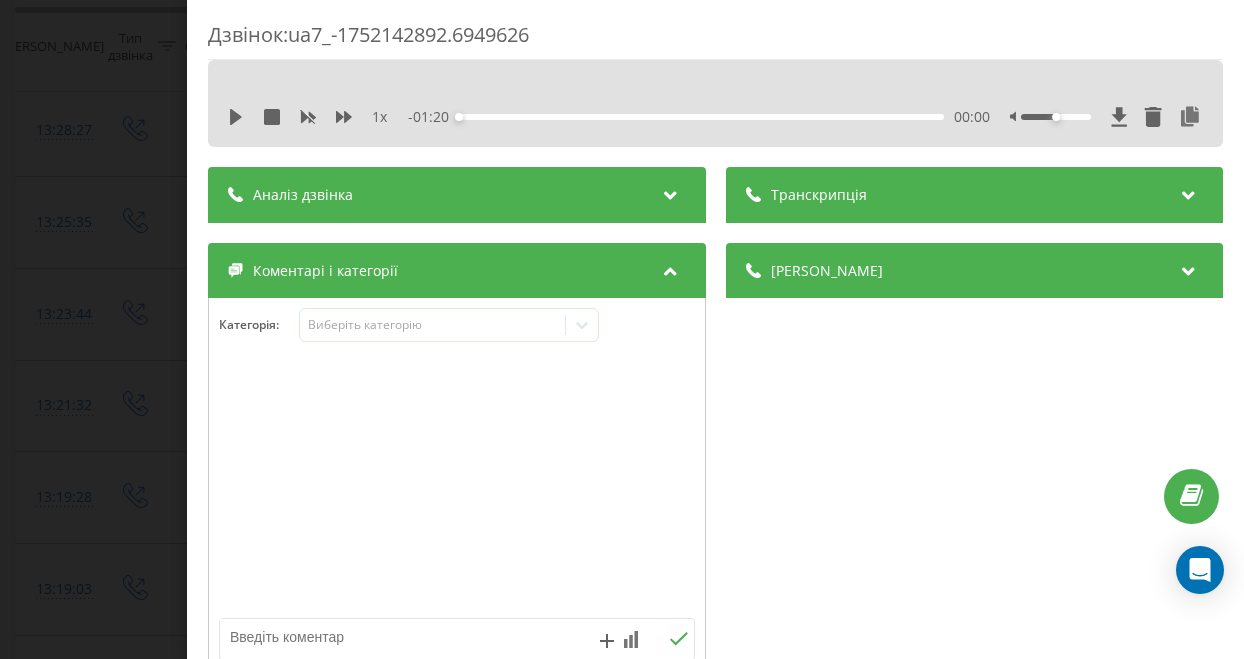 click on "Дзвінок :  ua7_-1752142892.6949626   1 x  - 01:20 00:00   00:00   Транскрипція Для AI-аналізу майбутніх дзвінків  налаштуйте та активуйте профіль на сторінці . Якщо профіль вже є і дзвінок відповідає його умовам, оновіть сторінку через 10 хвилин - AI аналізує поточний дзвінок. Аналіз дзвінка Для AI-аналізу майбутніх дзвінків  налаштуйте та активуйте профіль на сторінці . Якщо профіль вже є і дзвінок відповідає його умовам, оновіть сторінку через 10 хвилин - AI аналізує поточний дзвінок. Деталі дзвінка Загальне Дата дзвінка [DATE] 13:21:32 Тип дзвінка Вихідний Статус дзвінка Успішний 380951503466" at bounding box center [622, 329] 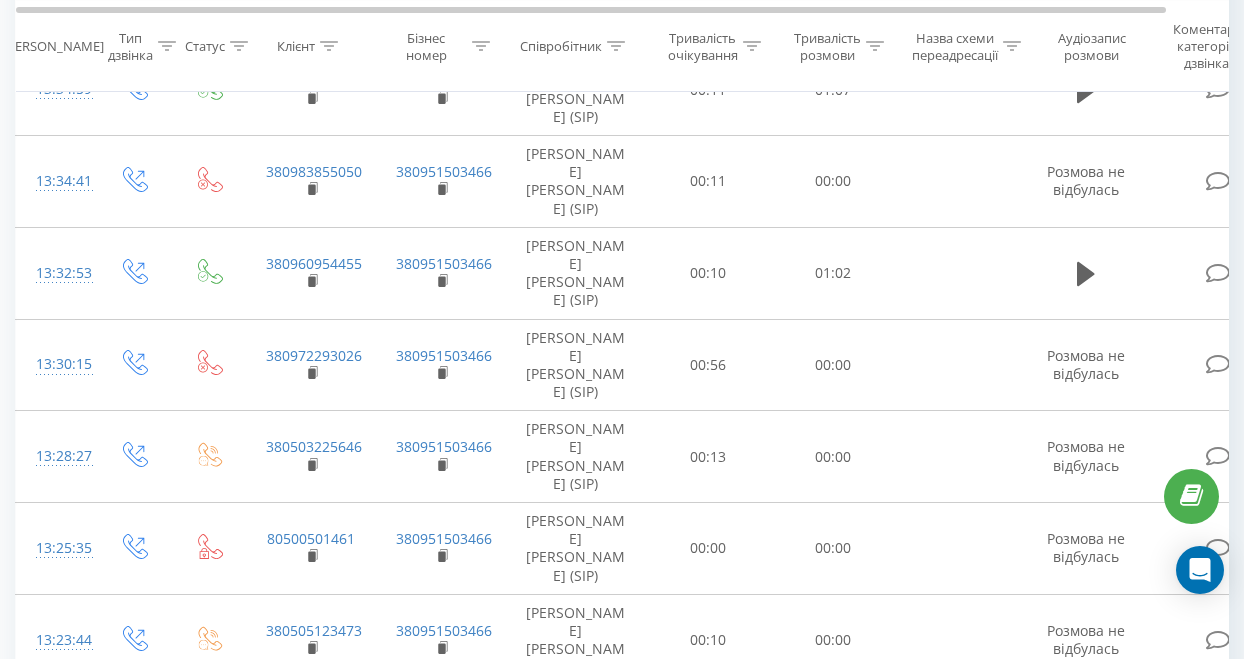 scroll, scrollTop: 981, scrollLeft: 0, axis: vertical 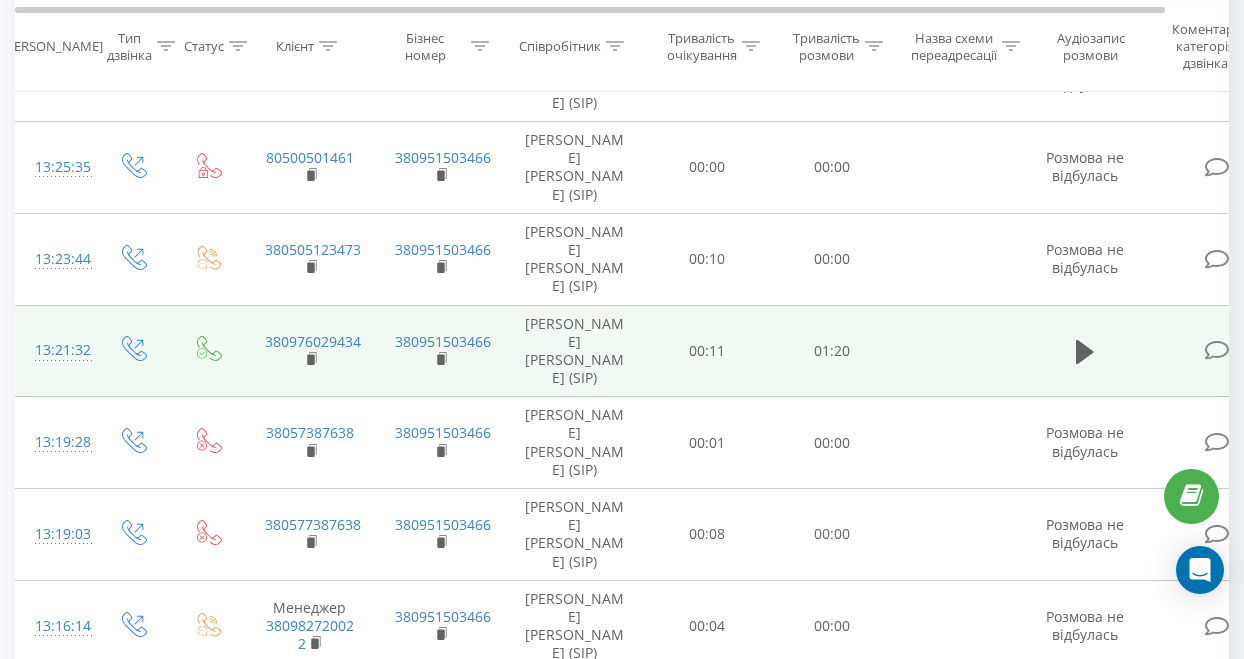 click at bounding box center (1217, 350) 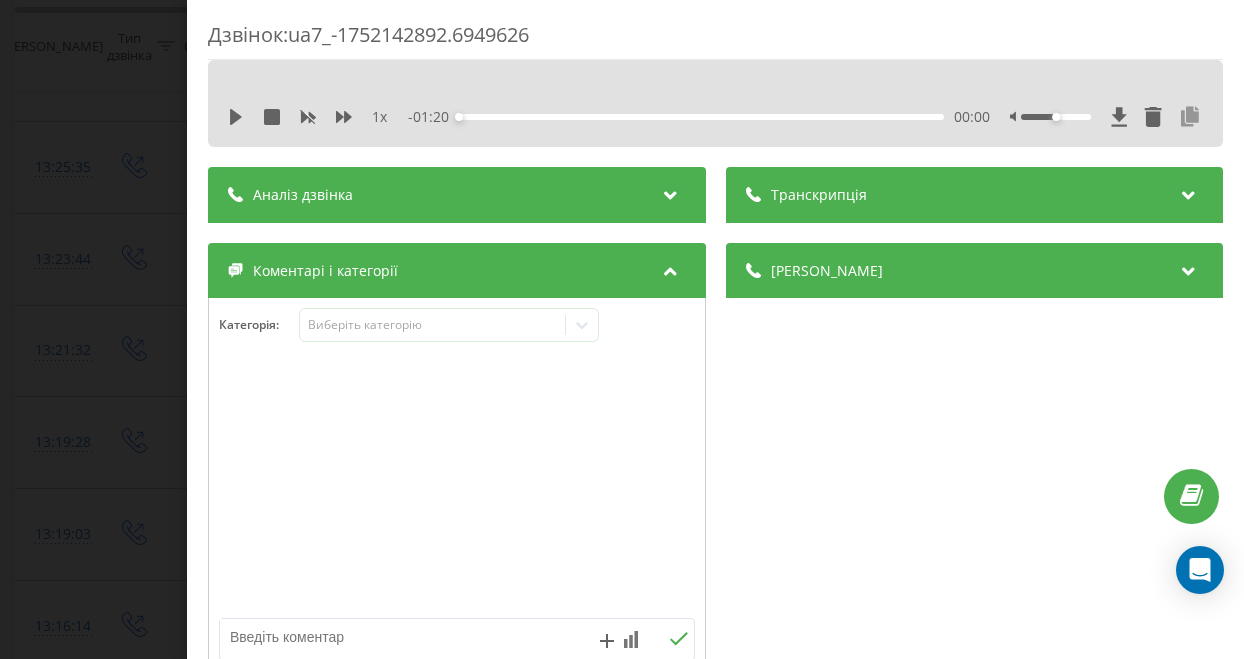 click at bounding box center [1190, 117] 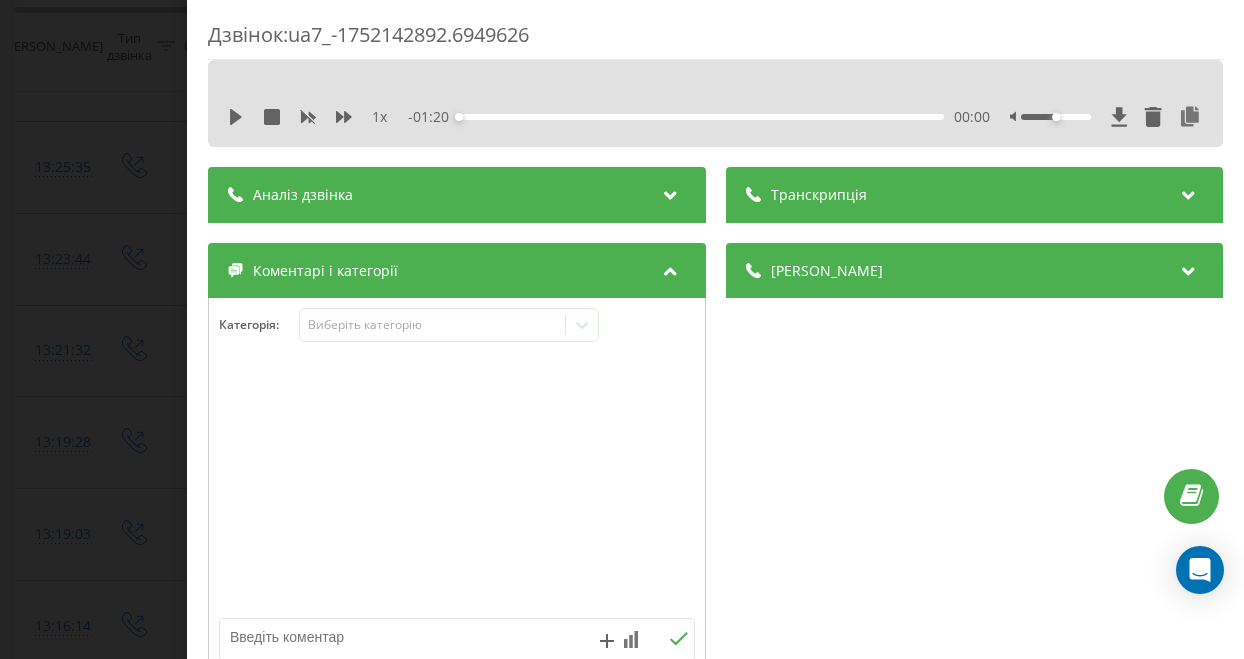 click on "Дзвінок :  ua7_-1752142892.6949626   1 x  - 01:20 00:00   00:00   Транскрипція Для AI-аналізу майбутніх дзвінків  налаштуйте та активуйте профіль на сторінці . Якщо профіль вже є і дзвінок відповідає його умовам, оновіть сторінку через 10 хвилин - AI аналізує поточний дзвінок. Аналіз дзвінка Для AI-аналізу майбутніх дзвінків  налаштуйте та активуйте профіль на сторінці . Якщо профіль вже є і дзвінок відповідає його умовам, оновіть сторінку через 10 хвилин - AI аналізує поточний дзвінок. Деталі дзвінка Загальне Дата дзвінка [DATE] 13:21:32 Тип дзвінка Вихідний Статус дзвінка Успішний 380951503466" at bounding box center [622, 329] 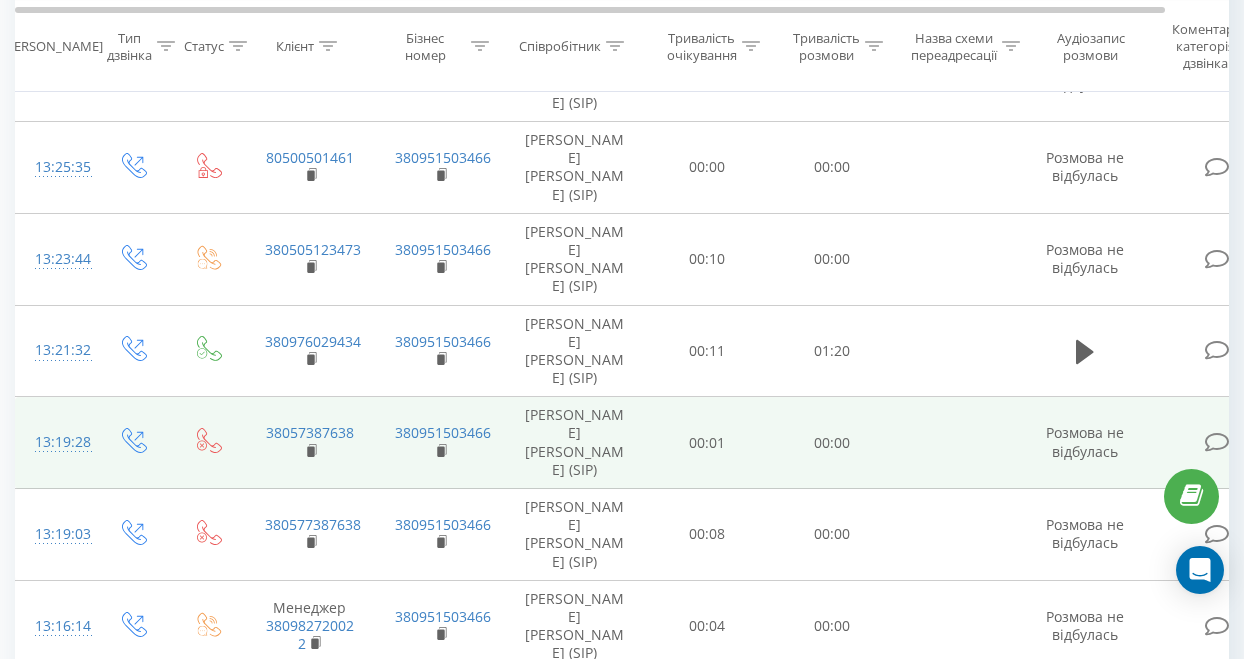 scroll, scrollTop: 1352, scrollLeft: 0, axis: vertical 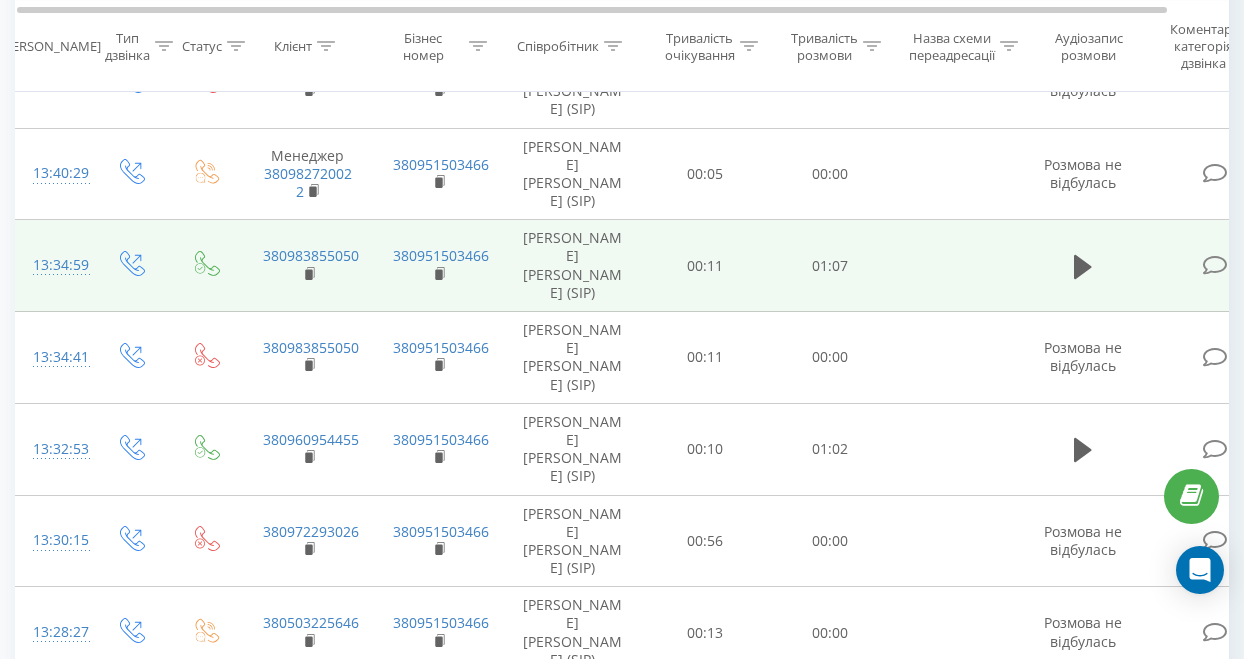 click at bounding box center (1215, 265) 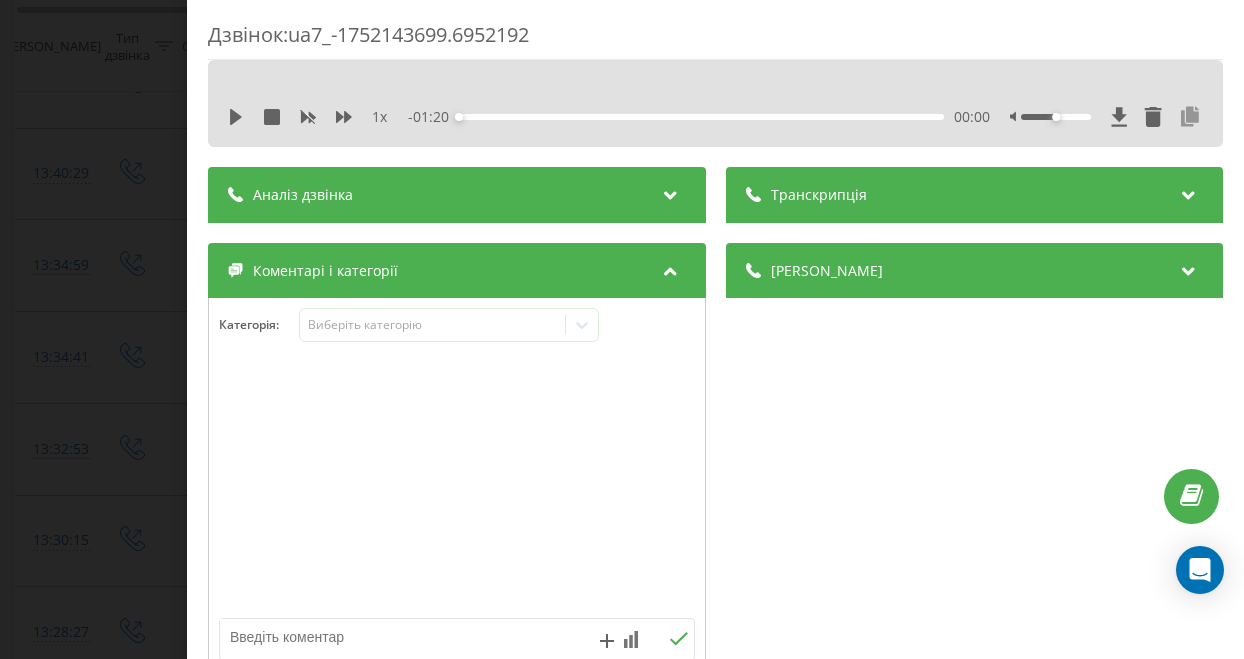 click at bounding box center (1190, 117) 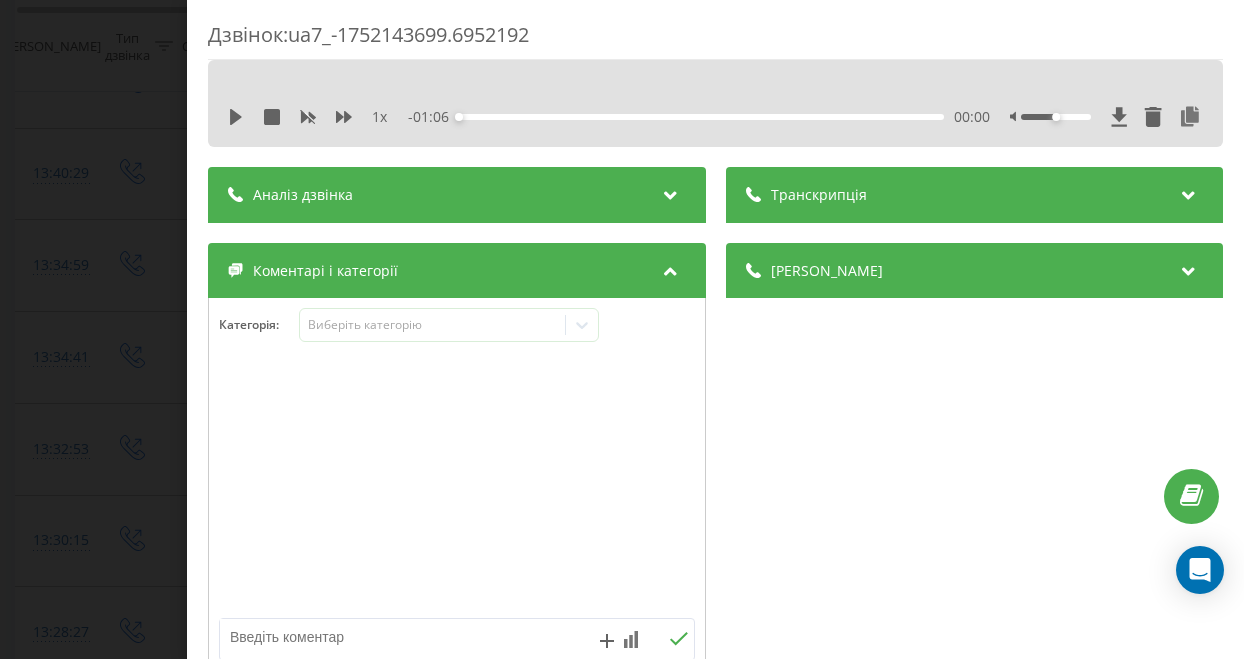 click on "Дзвінок :  ua7_-1752143699.6952192   1 x  - 01:06 00:00   00:00   Транскрипція Для AI-аналізу майбутніх дзвінків  налаштуйте та активуйте профіль на сторінці . Якщо профіль вже є і дзвінок відповідає його умовам, оновіть сторінку через 10 хвилин - AI аналізує поточний дзвінок. Аналіз дзвінка Для AI-аналізу майбутніх дзвінків  налаштуйте та активуйте профіль на сторінці . Якщо профіль вже є і дзвінок відповідає його умовам, оновіть сторінку через 10 хвилин - AI аналізує поточний дзвінок. Деталі дзвінка Загальне Дата дзвінка [DATE] 13:34:59 Тип дзвінка Вихідний Статус дзвінка Успішний 380951503466" at bounding box center (622, 329) 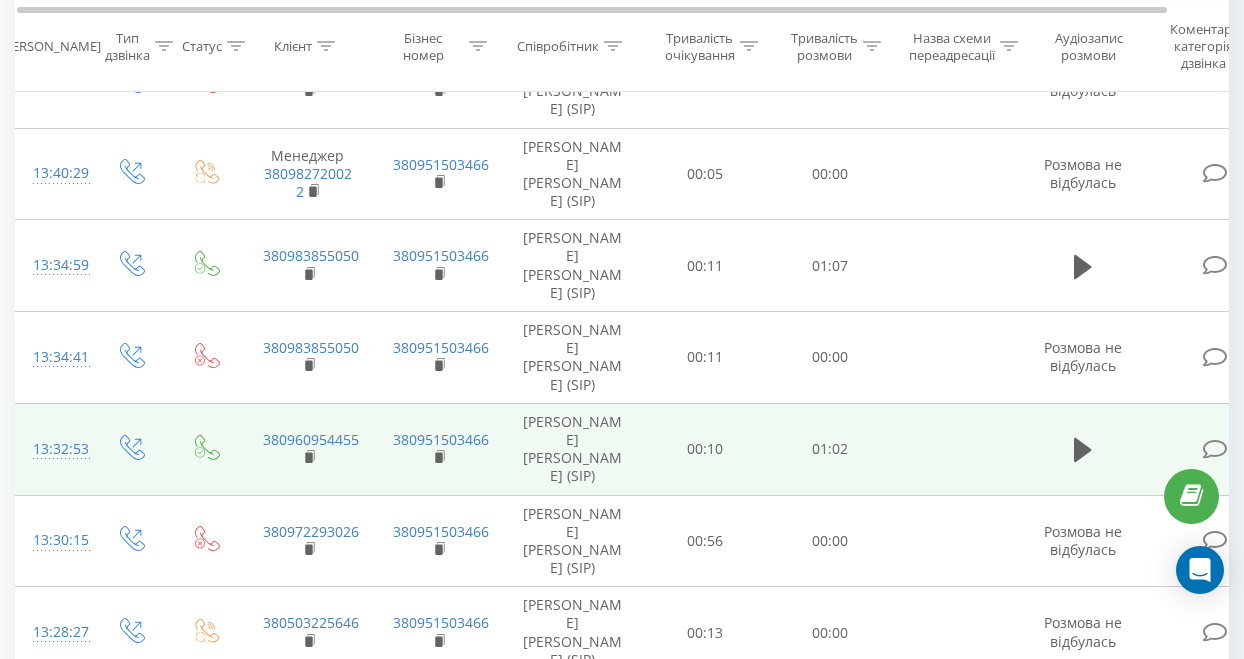 scroll, scrollTop: 752, scrollLeft: 0, axis: vertical 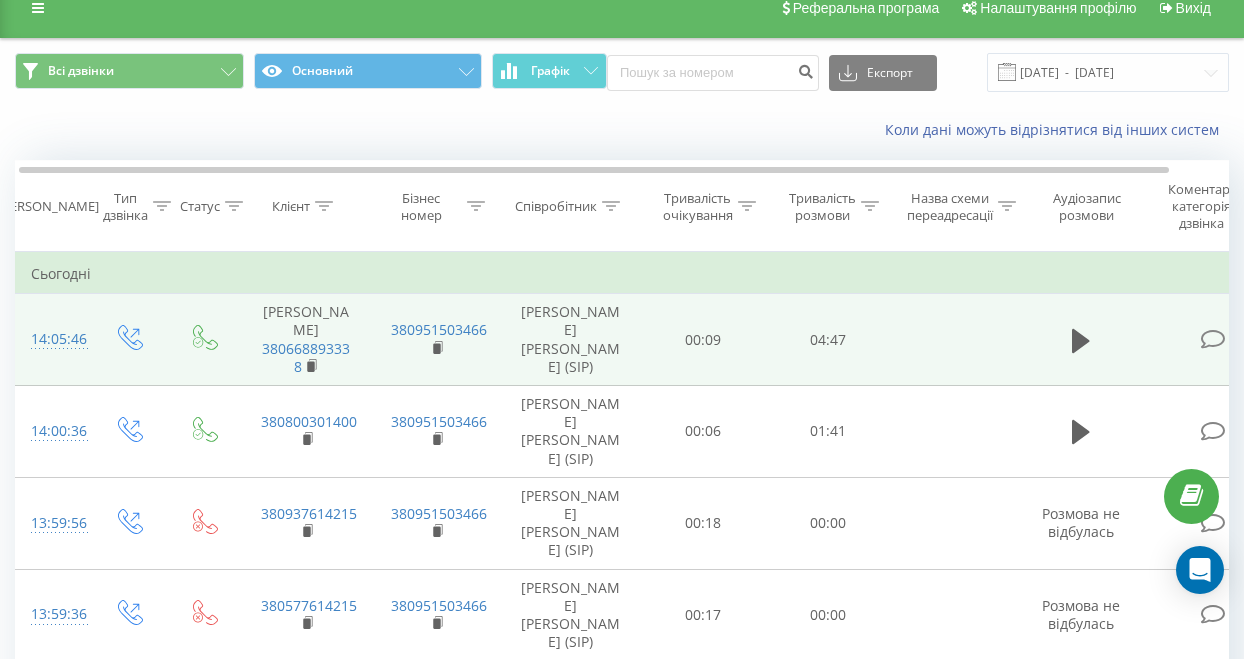 click at bounding box center [1213, 339] 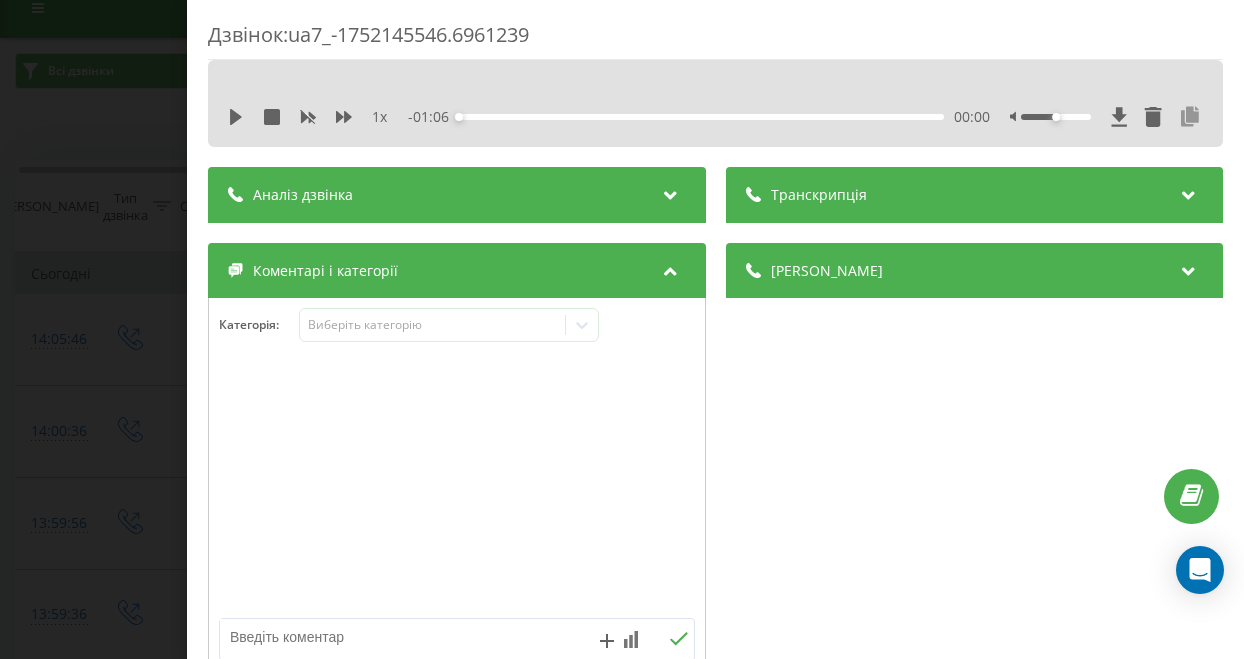 click at bounding box center (1190, 117) 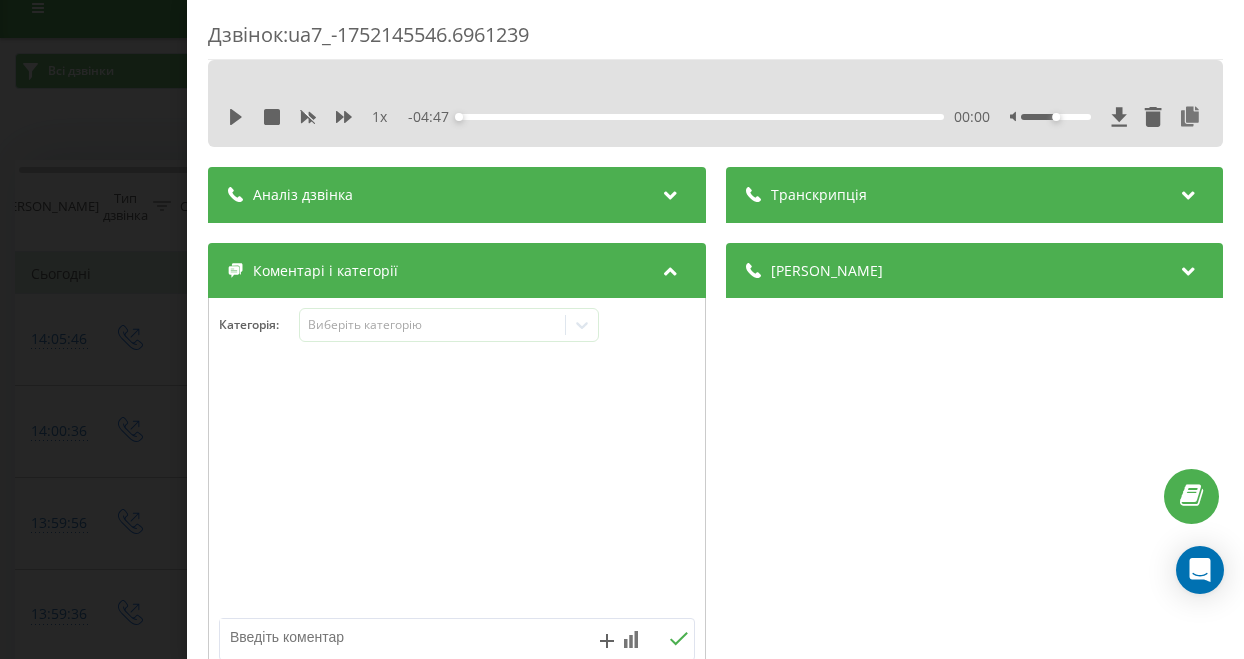 click on "Дзвінок :  ua7_-1752145546.6961239   1 x  - 04:47 00:00   00:00   Транскрипція Для AI-аналізу майбутніх дзвінків  налаштуйте та активуйте профіль на сторінці . Якщо профіль вже є і дзвінок відповідає його умовам, оновіть сторінку через 10 хвилин - AI аналізує поточний дзвінок. Аналіз дзвінка Для AI-аналізу майбутніх дзвінків  налаштуйте та активуйте профіль на сторінці . Якщо профіль вже є і дзвінок відповідає його умовам, оновіть сторінку через 10 хвилин - AI аналізує поточний дзвінок. Деталі дзвінка Загальне Дата дзвінка [DATE] 14:05:46 Тип дзвінка Вихідний Статус дзвінка Успішний 380951503466" at bounding box center (622, 329) 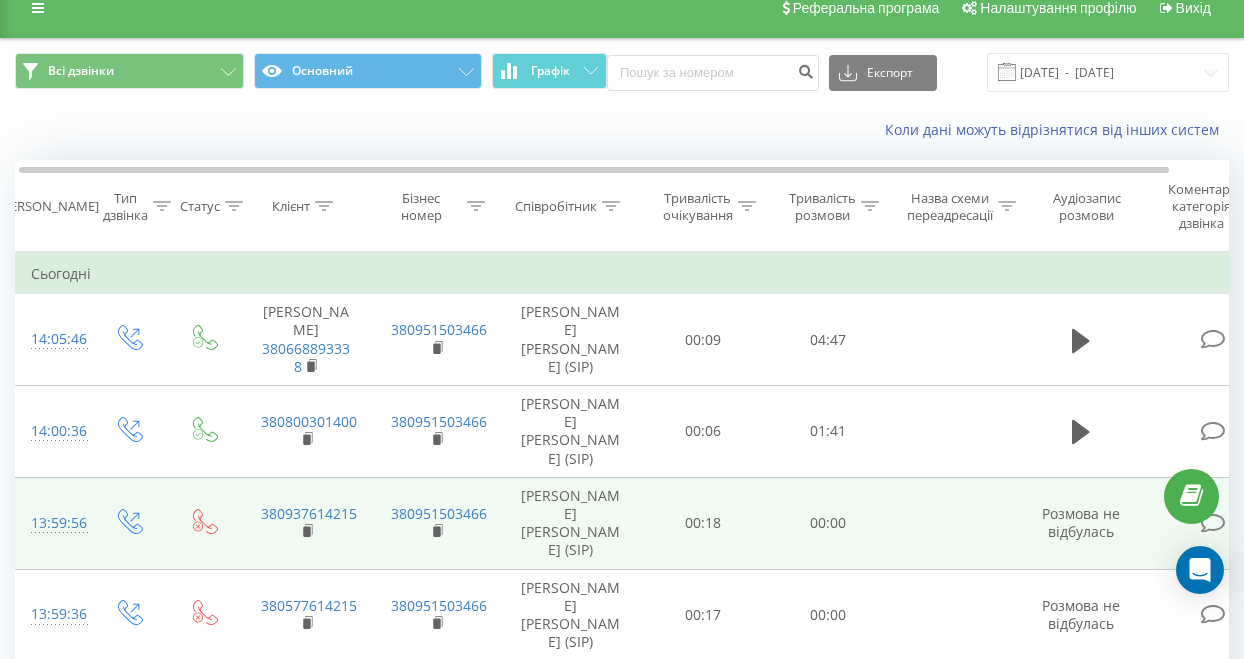 scroll, scrollTop: 569, scrollLeft: 0, axis: vertical 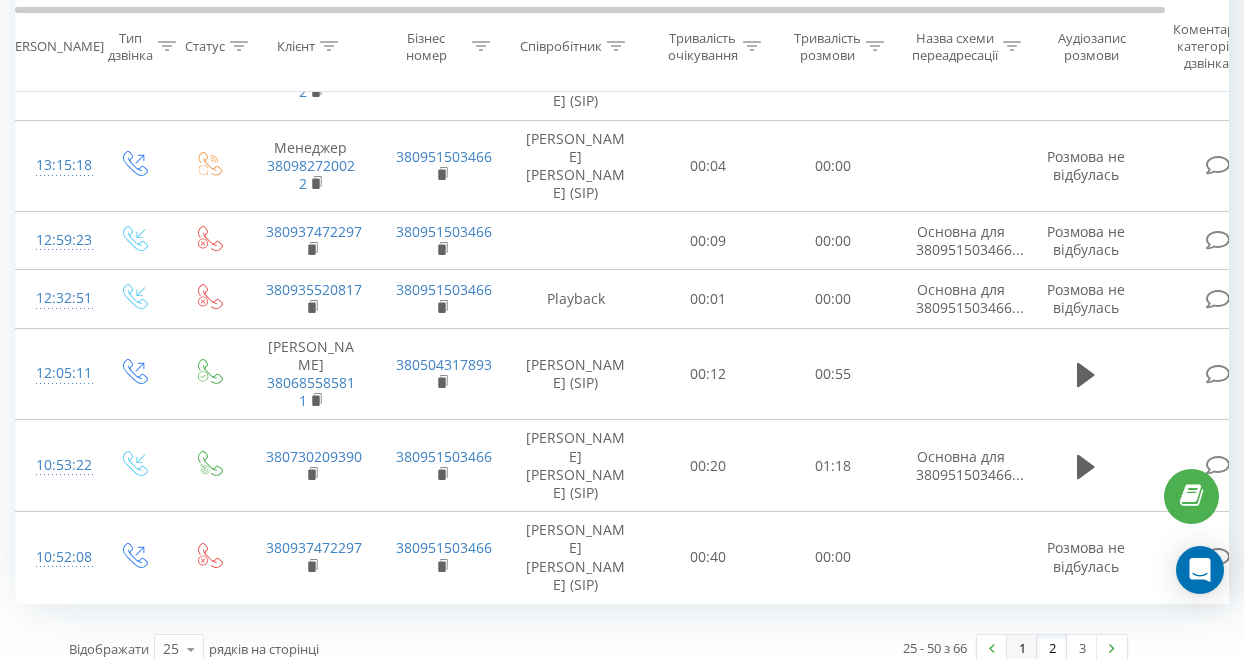 click on "1" at bounding box center (1022, 649) 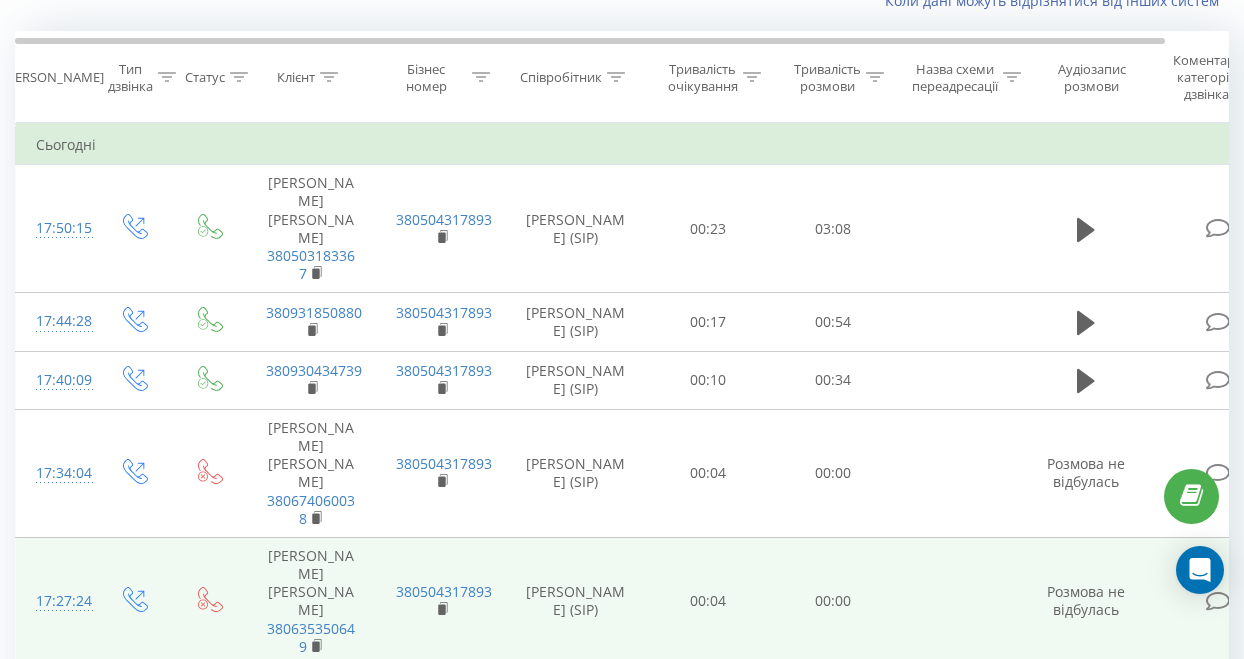 scroll, scrollTop: 1107, scrollLeft: 0, axis: vertical 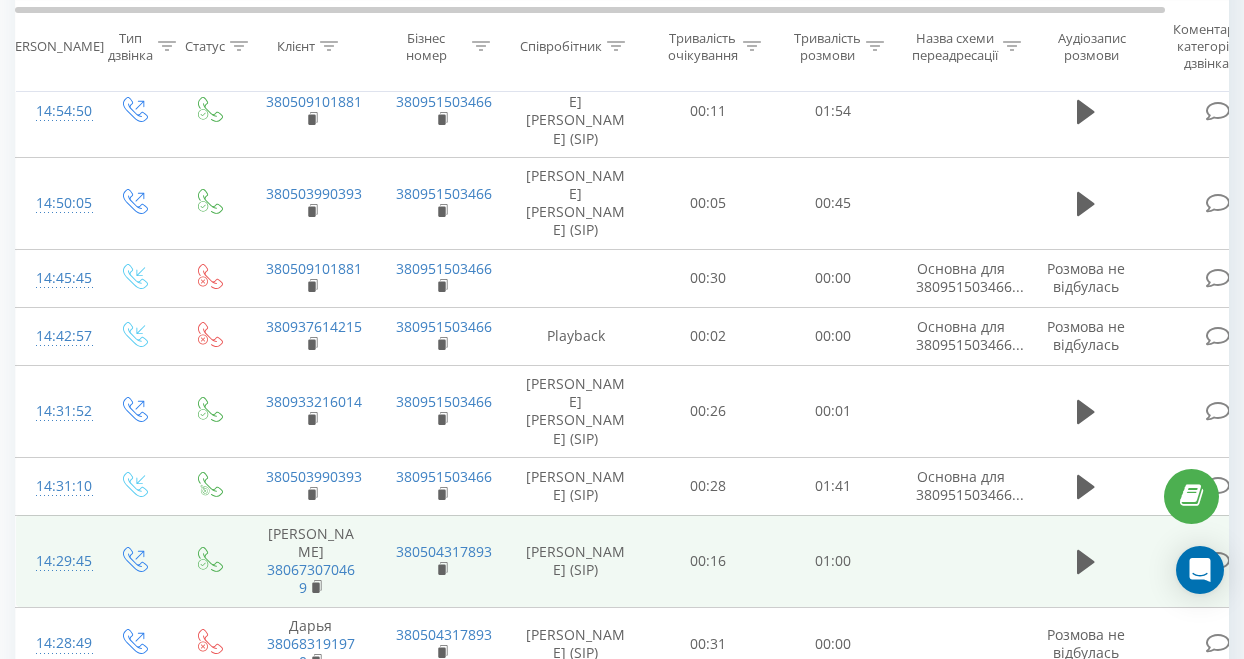click at bounding box center [1218, 561] 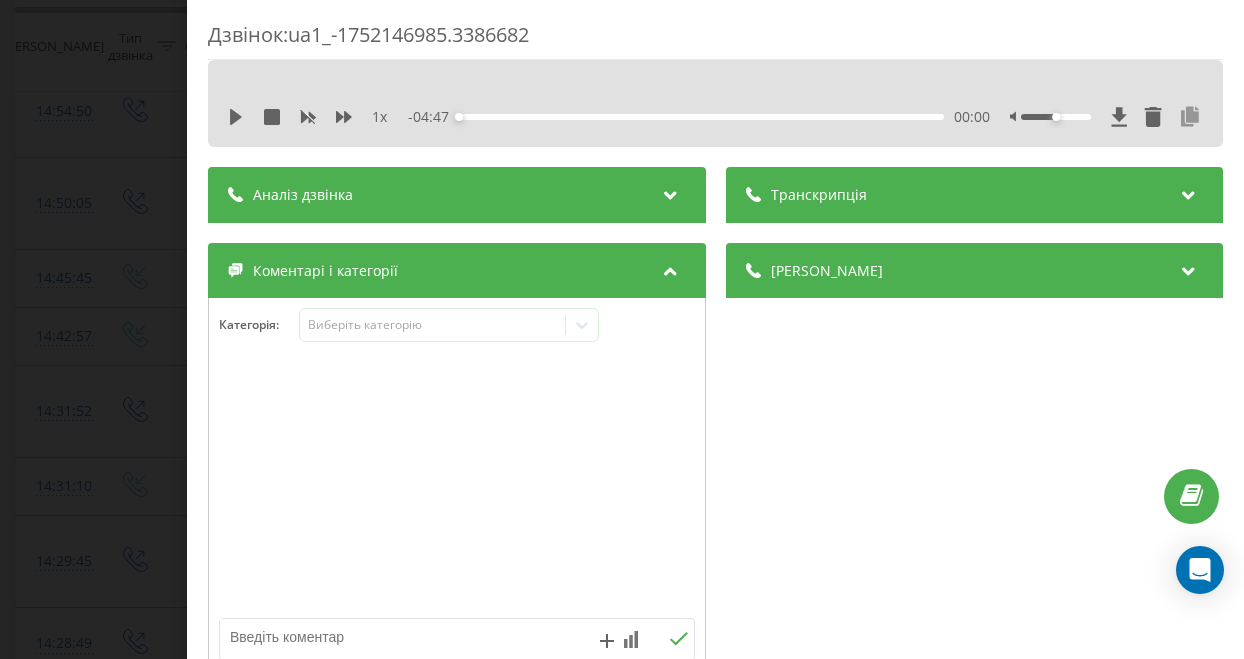 click at bounding box center (1190, 117) 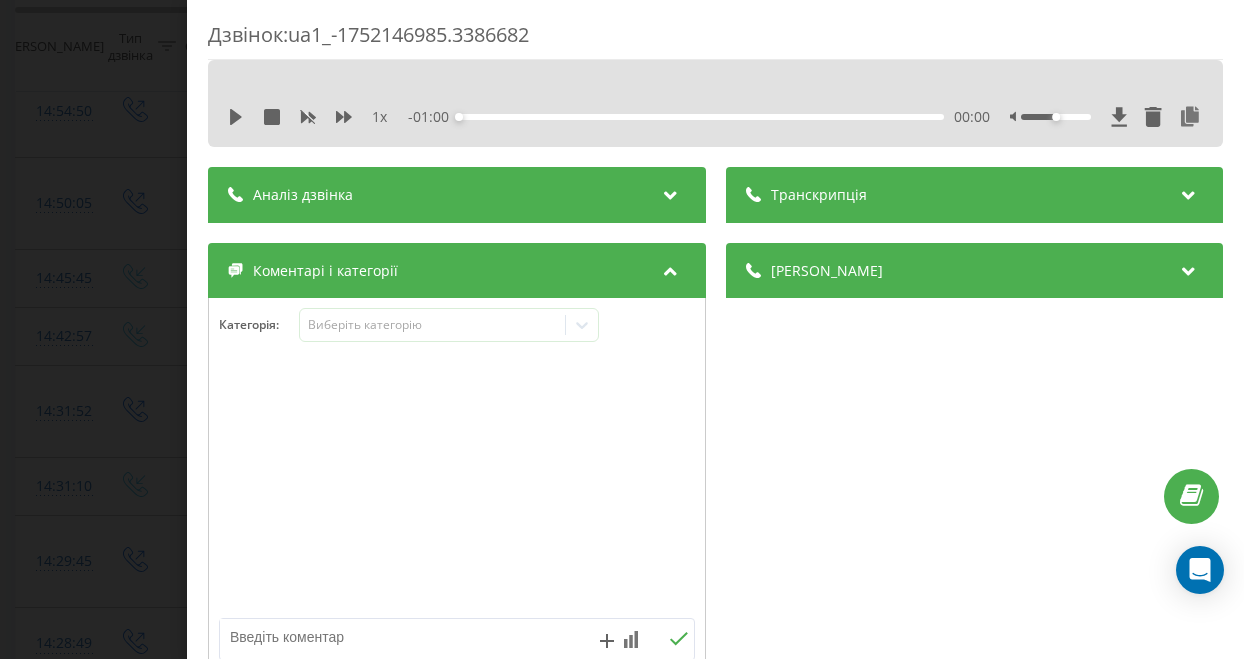 click on "Дзвінок :  ua1_-1752146985.3386682   1 x  - 01:00 00:00   00:00   Транскрипція Для AI-аналізу майбутніх дзвінків  налаштуйте та активуйте профіль на сторінці . Якщо профіль вже є і дзвінок відповідає його умовам, оновіть сторінку через 10 хвилин - AI аналізує поточний дзвінок. Аналіз дзвінка Для AI-аналізу майбутніх дзвінків  налаштуйте та активуйте профіль на сторінці . Якщо профіль вже є і дзвінок відповідає його умовам, оновіть сторінку через 10 хвилин - AI аналізує поточний дзвінок. Деталі дзвінка Загальне Дата дзвінка [DATE] 14:29:45 Тип дзвінка Вихідний Статус дзвінка Успішний 380504317893" at bounding box center (622, 329) 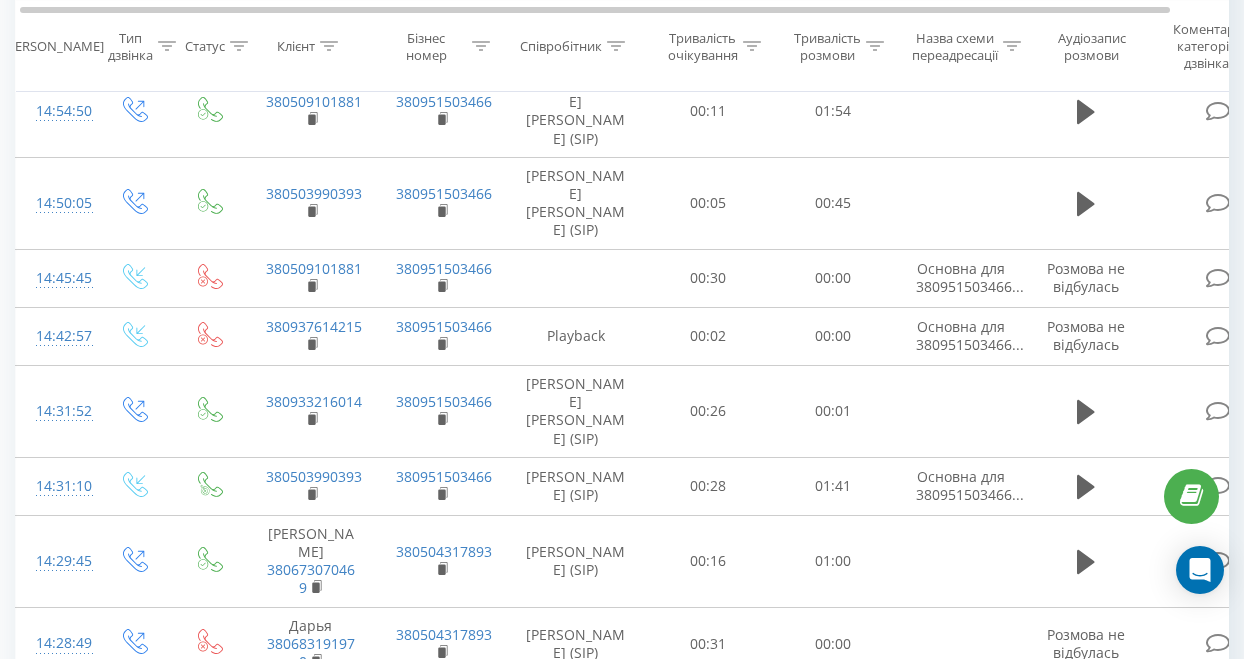 scroll, scrollTop: 0, scrollLeft: 0, axis: both 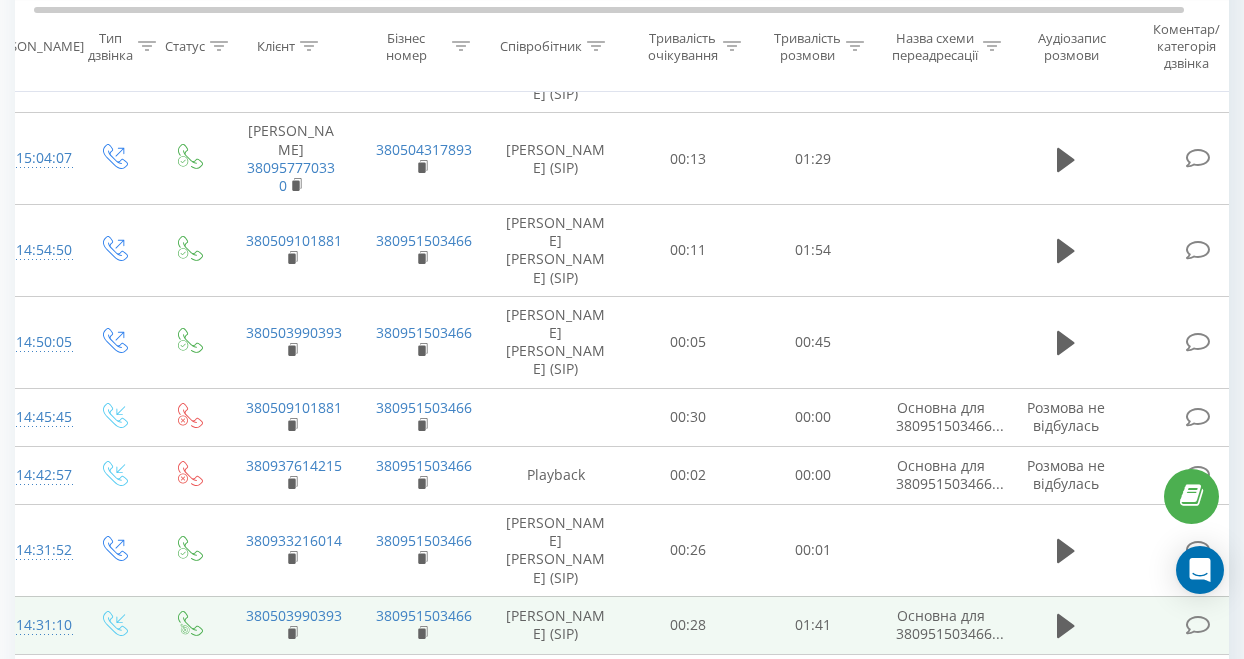 click at bounding box center (1198, 625) 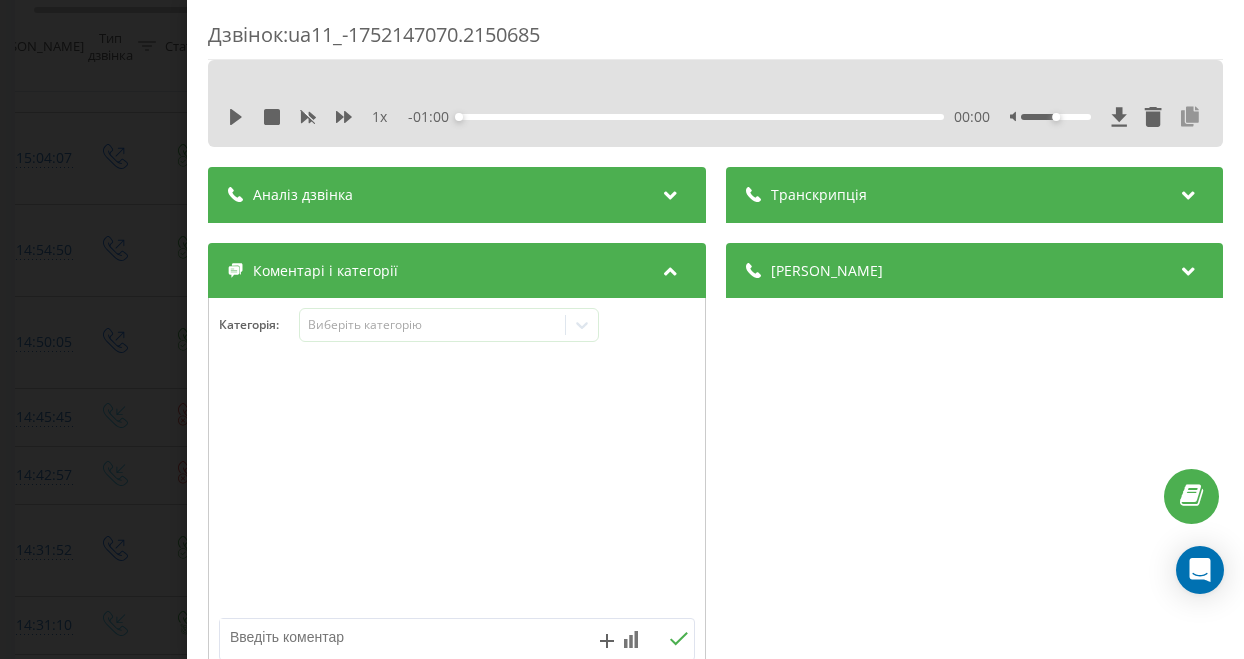 click at bounding box center [1190, 117] 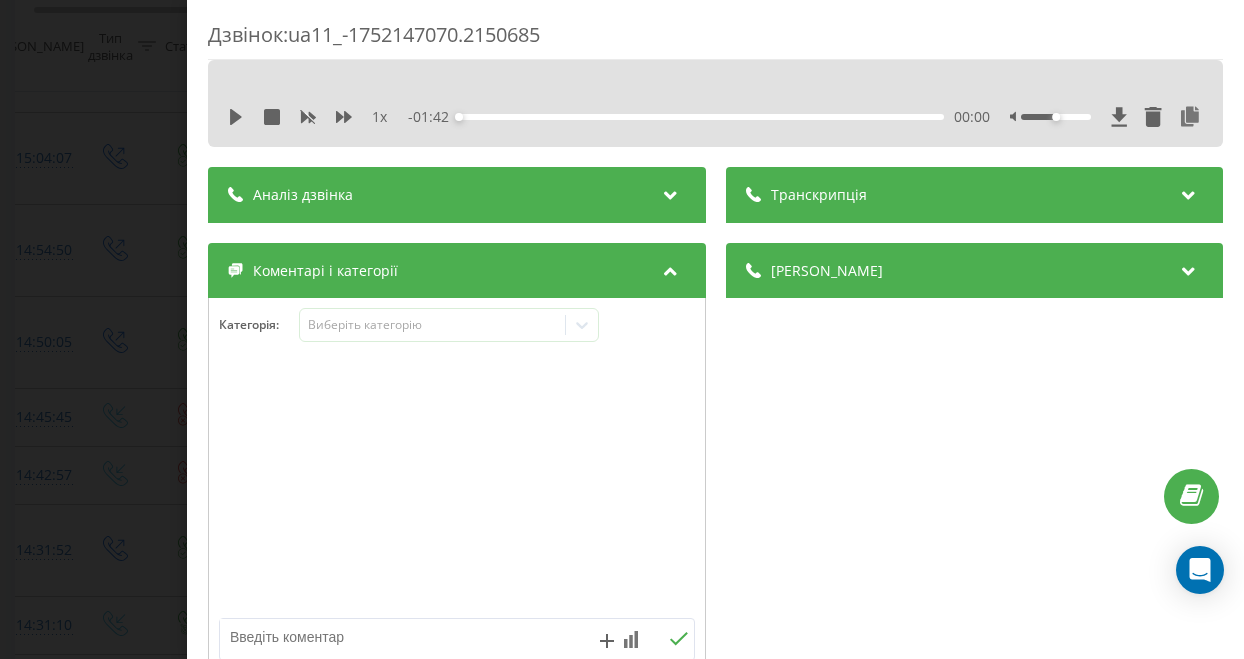 click on "Дзвінок :  ua11_-1752147070.2150685   1 x  - 01:42 00:00   00:00   Транскрипція Для AI-аналізу майбутніх дзвінків  налаштуйте та активуйте профіль на сторінці . Якщо профіль вже є і дзвінок відповідає його умовам, оновіть сторінку через 10 хвилин - AI аналізує поточний дзвінок. Аналіз дзвінка Для AI-аналізу майбутніх дзвінків  налаштуйте та активуйте профіль на сторінці . Якщо профіль вже є і дзвінок відповідає його умовам, оновіть сторінку через 10 хвилин - AI аналізує поточний дзвінок. Деталі дзвінка Загальне Дата дзвінка [DATE] 14:31:10 Тип дзвінка Вхідний Статус дзвінка Цільовий 380503990393 :" at bounding box center (622, 329) 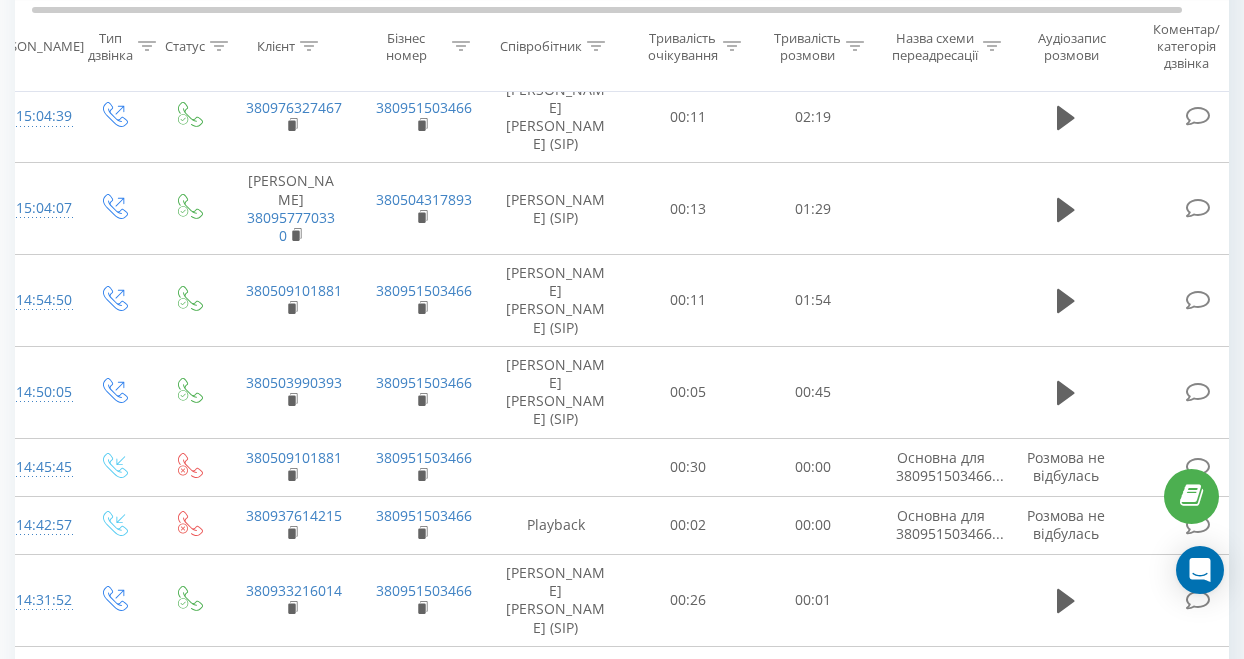 scroll, scrollTop: 1477, scrollLeft: 0, axis: vertical 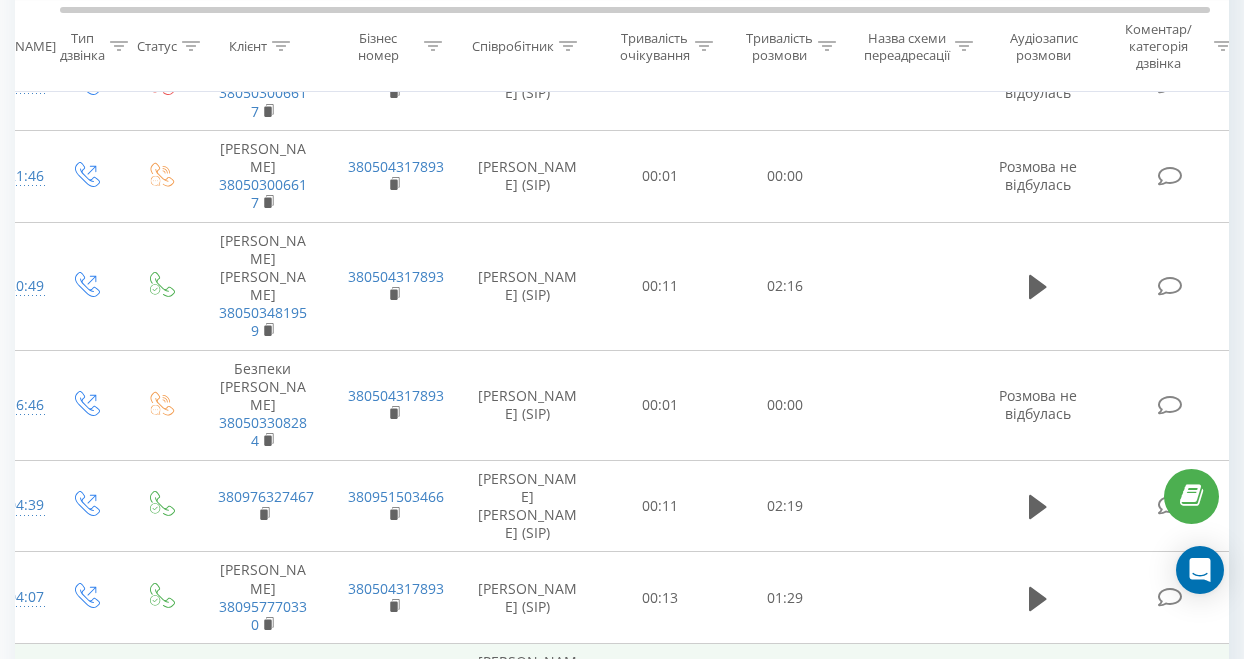 click at bounding box center [1170, 689] 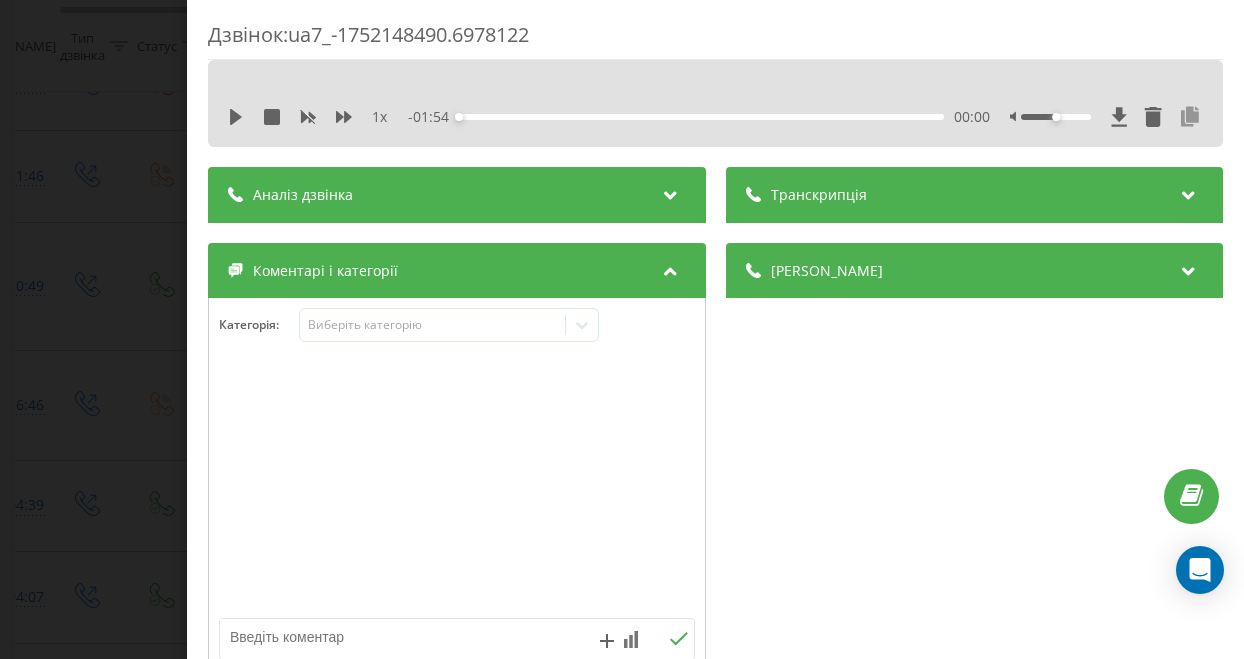 click at bounding box center [1190, 117] 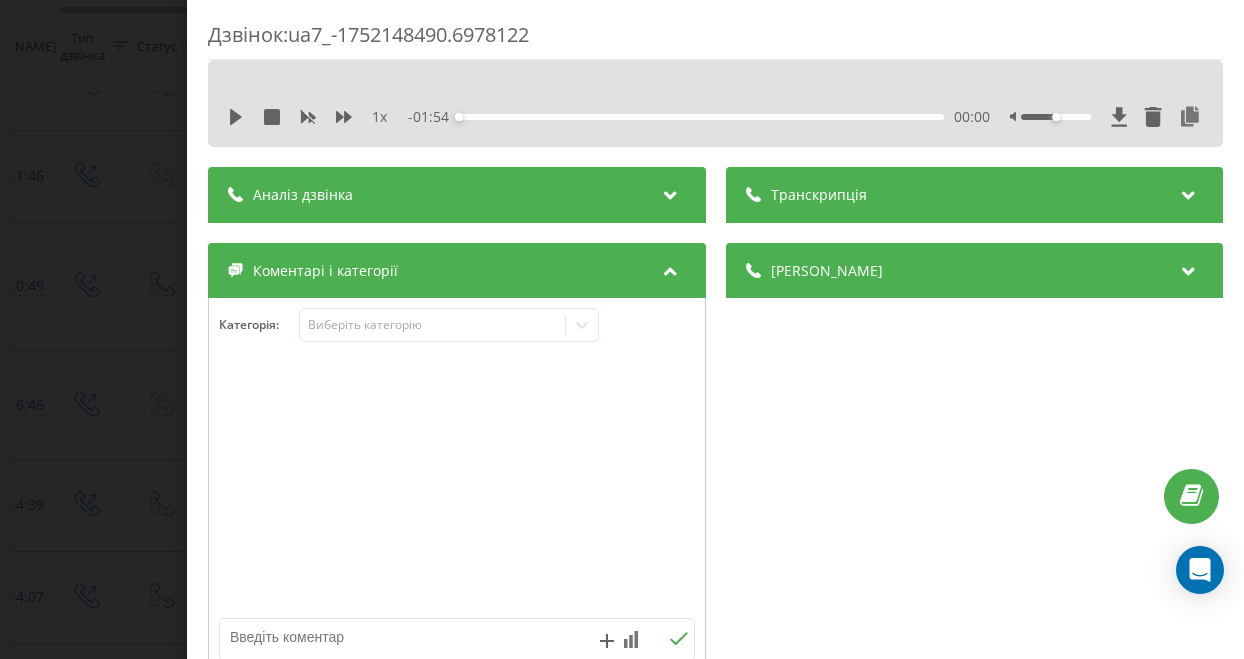 click on "Дзвінок :  ua7_-1752148490.6978122   1 x  - 01:54 00:00   00:00   Транскрипція Для AI-аналізу майбутніх дзвінків  налаштуйте та активуйте профіль на сторінці . Якщо профіль вже є і дзвінок відповідає його умовам, оновіть сторінку через 10 хвилин - AI аналізує поточний дзвінок. Аналіз дзвінка Для AI-аналізу майбутніх дзвінків  налаштуйте та активуйте профіль на сторінці . Якщо профіль вже є і дзвінок відповідає його умовам, оновіть сторінку через 10 хвилин - AI аналізує поточний дзвінок. Деталі дзвінка Загальне Дата дзвінка [DATE] 14:54:50 Тип дзвінка Вихідний Статус дзвінка Успішний 380951503466" at bounding box center [622, 329] 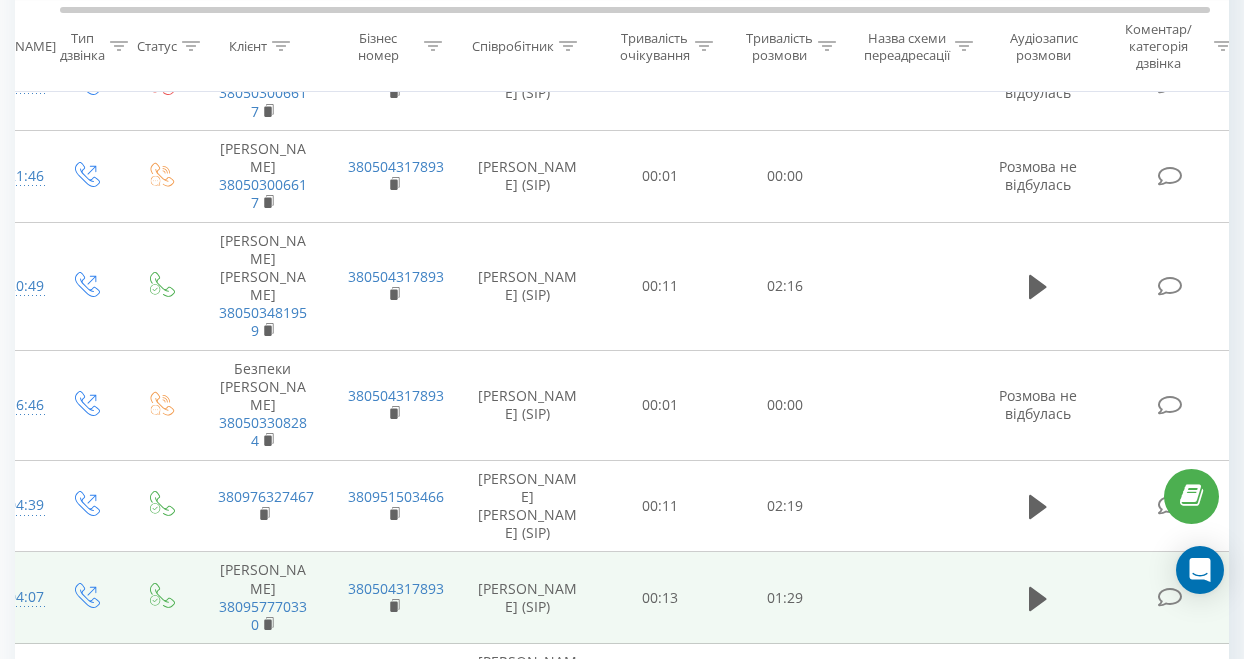 scroll, scrollTop: 1110, scrollLeft: 0, axis: vertical 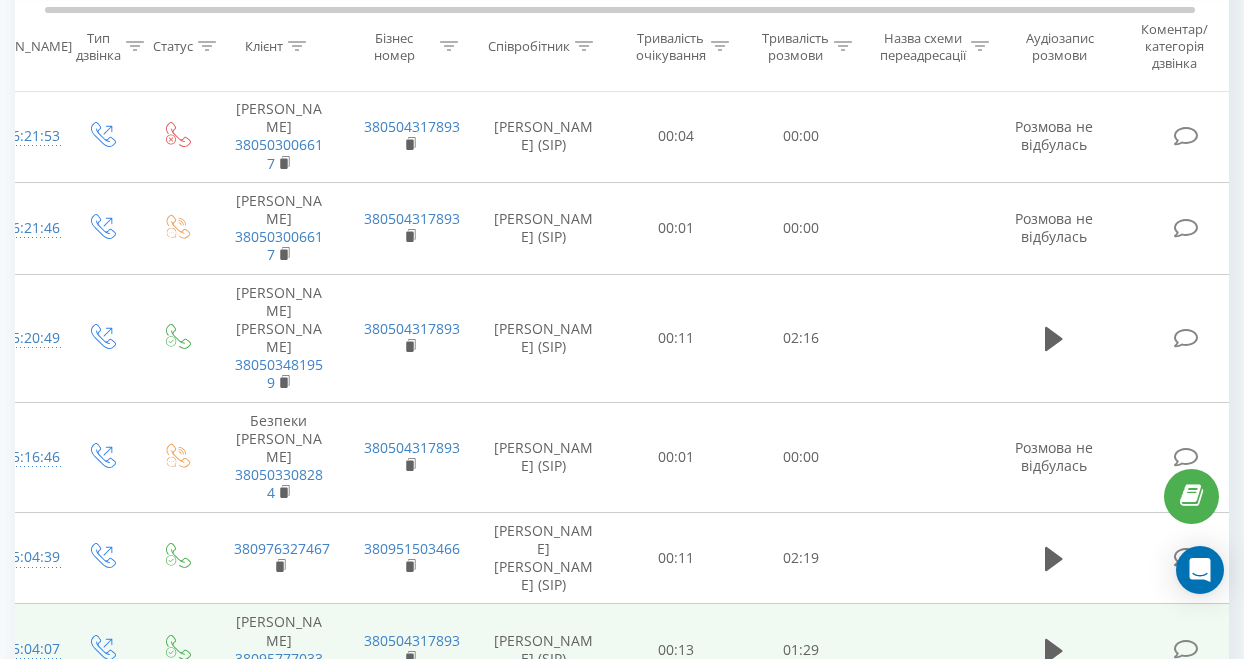 click at bounding box center [1186, 649] 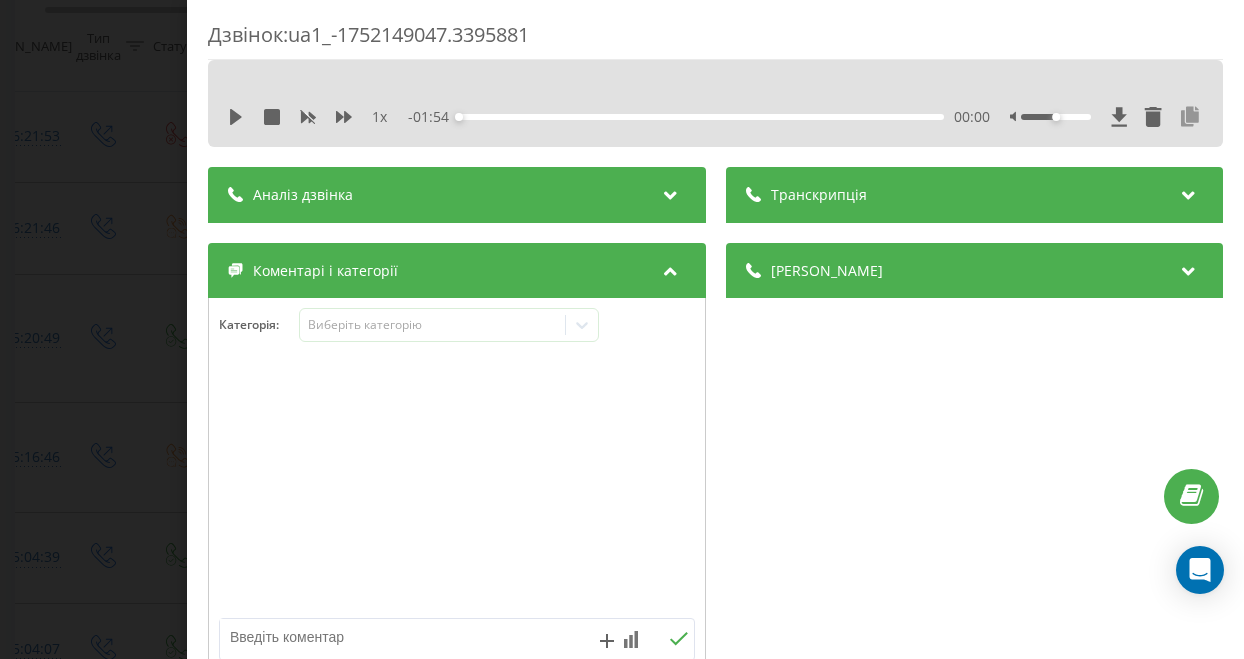 click at bounding box center [1190, 117] 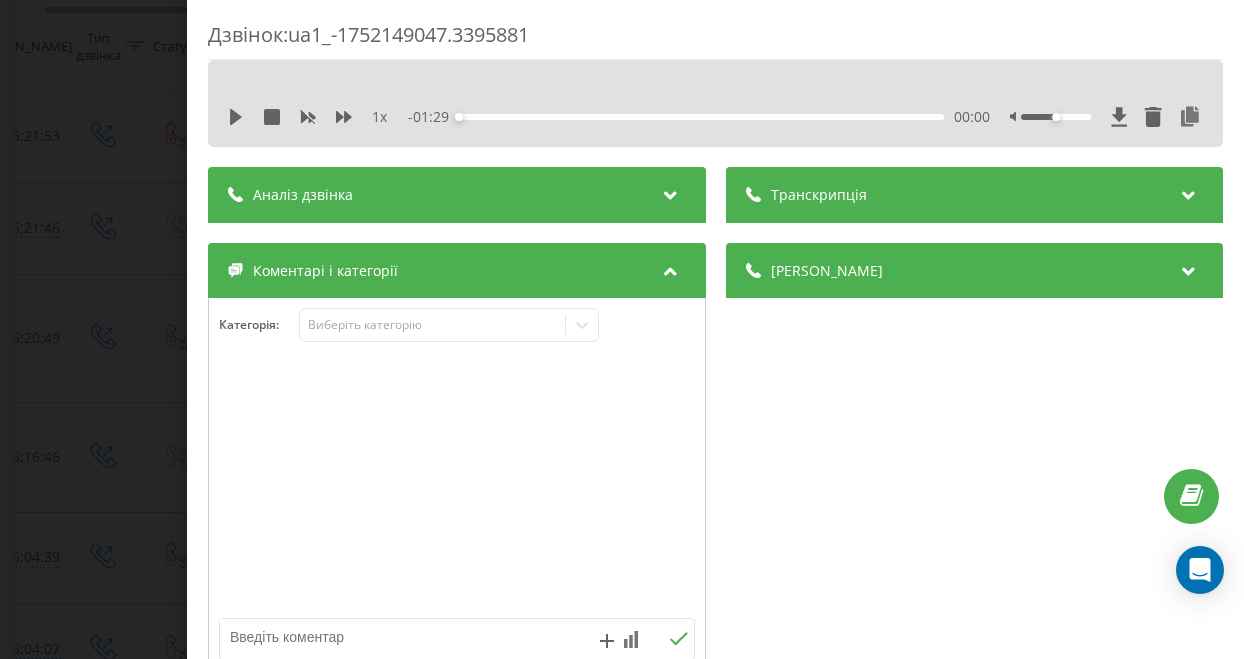 click on "Дзвінок :  ua1_-1752149047.3395881   1 x  - 01:29 00:00   00:00   Транскрипція Для AI-аналізу майбутніх дзвінків  налаштуйте та активуйте профіль на сторінці . Якщо профіль вже є і дзвінок відповідає його умовам, оновіть сторінку через 10 хвилин - AI аналізує поточний дзвінок. Аналіз дзвінка Для AI-аналізу майбутніх дзвінків  налаштуйте та активуйте профіль на сторінці . Якщо профіль вже є і дзвінок відповідає його умовам, оновіть сторінку через 10 хвилин - AI аналізує поточний дзвінок. Деталі дзвінка Загальне Дата дзвінка [DATE] 15:04:07 Тип дзвінка Вихідний Статус дзвінка Успішний 380504317893" at bounding box center (622, 329) 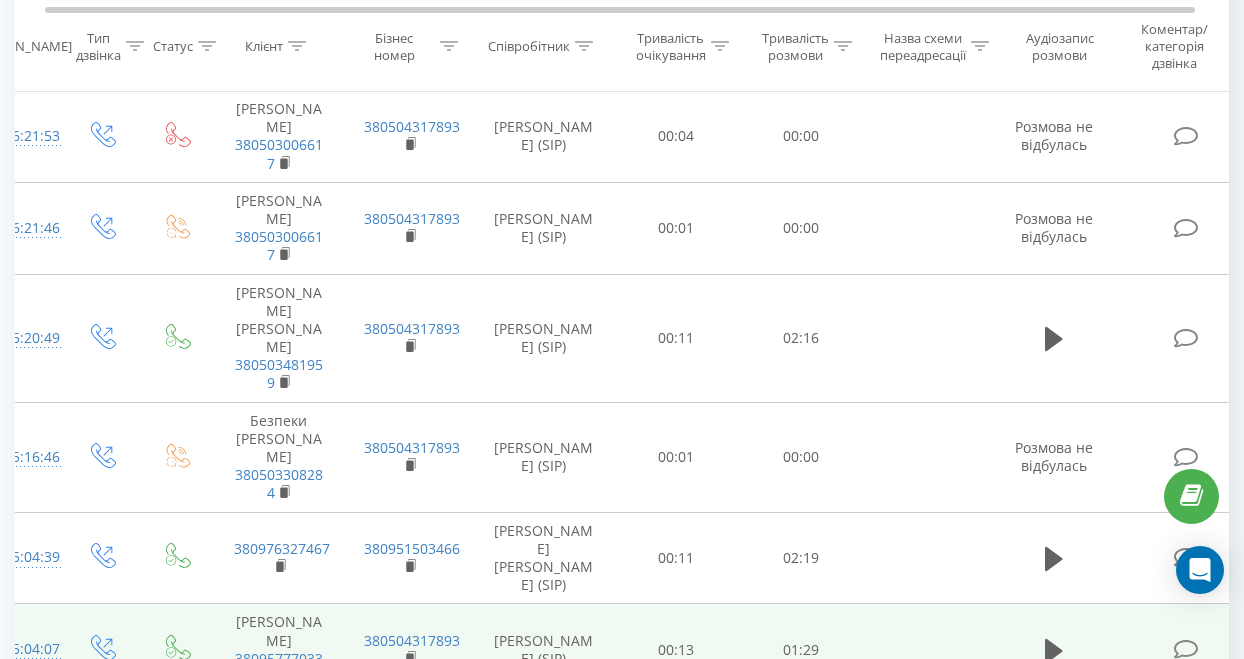 scroll, scrollTop: 1045, scrollLeft: 0, axis: vertical 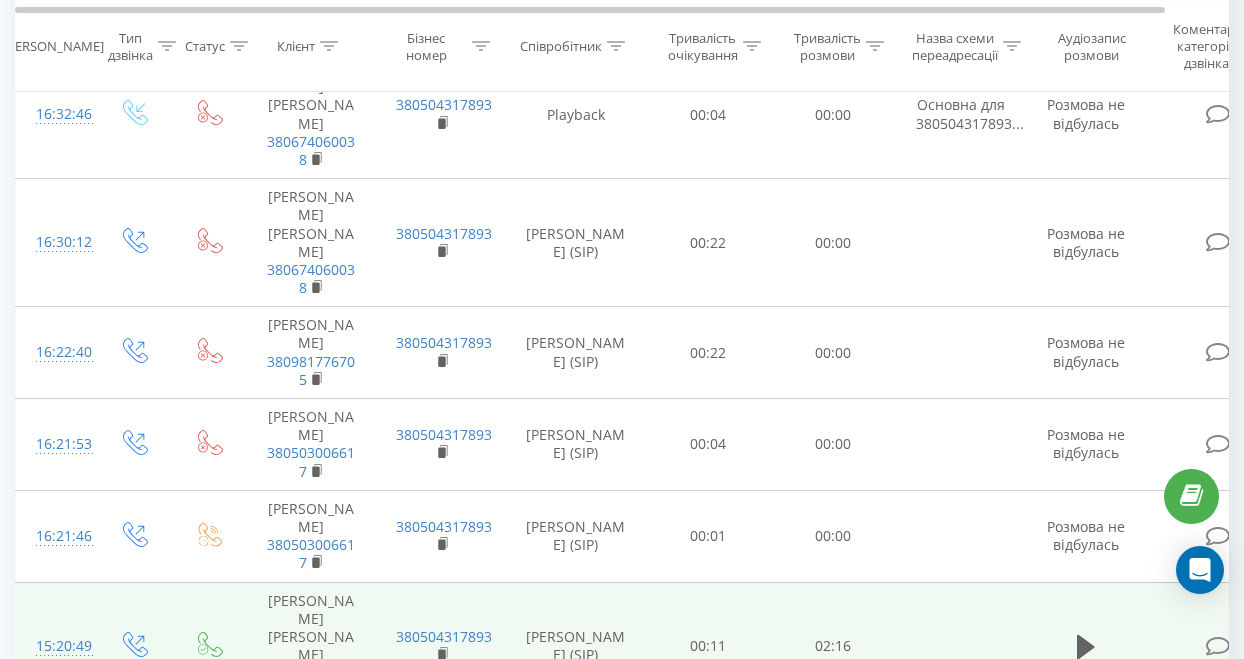 click at bounding box center [1218, 646] 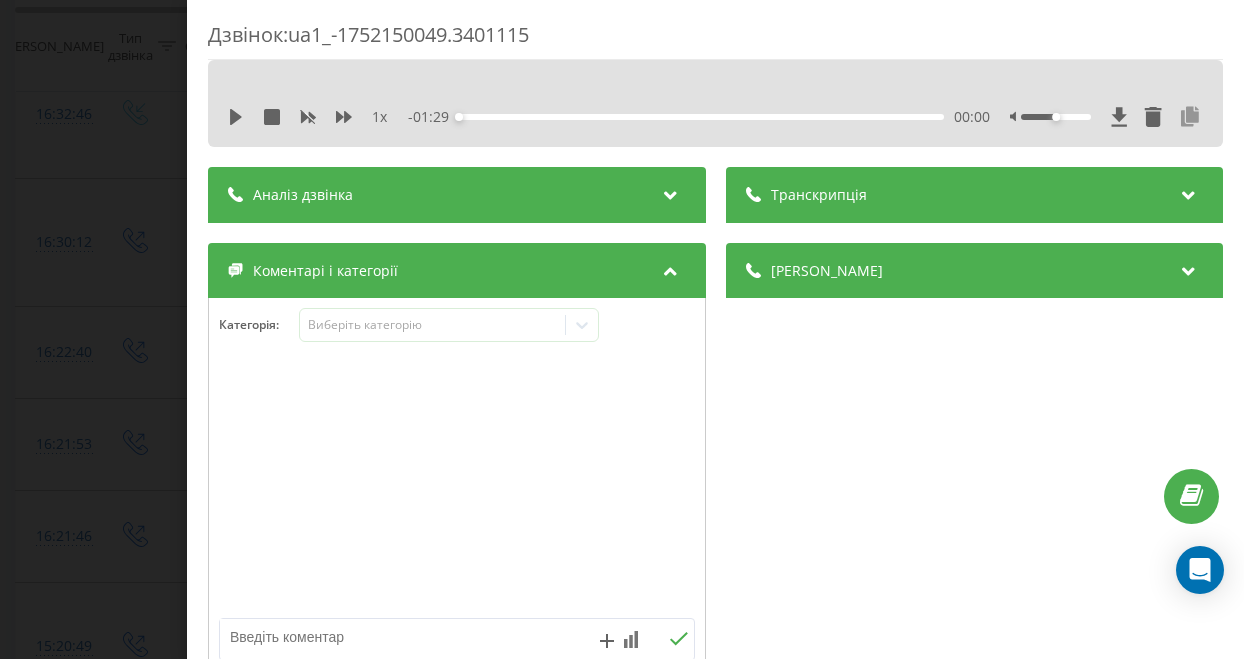 click at bounding box center (1190, 117) 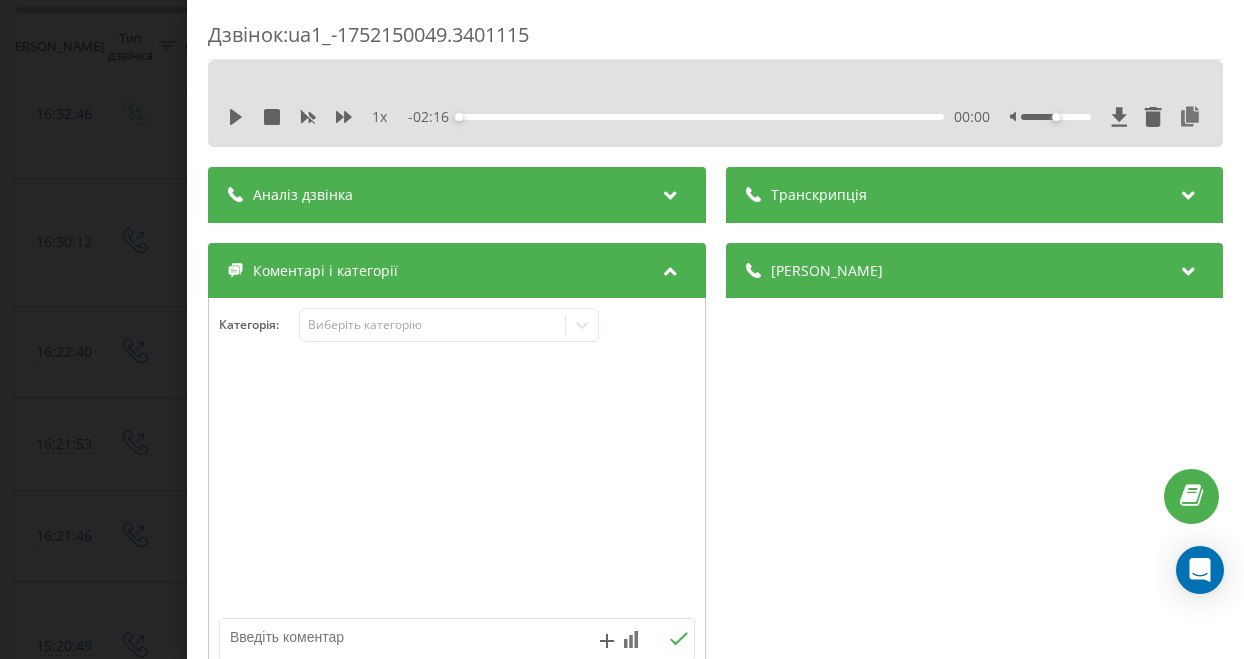 click on "Дзвінок :  ua1_-1752150049.3401115   1 x  - 02:16 00:00   00:00   Транскрипція Для AI-аналізу майбутніх дзвінків  налаштуйте та активуйте профіль на сторінці . Якщо профіль вже є і дзвінок відповідає його умовам, оновіть сторінку через 10 хвилин - AI аналізує поточний дзвінок. Аналіз дзвінка Для AI-аналізу майбутніх дзвінків  налаштуйте та активуйте профіль на сторінці . Якщо профіль вже є і дзвінок відповідає його умовам, оновіть сторінку через 10 хвилин - AI аналізує поточний дзвінок. Деталі дзвінка Загальне Дата дзвінка [DATE] 15:20:49 Тип дзвінка Вихідний Статус дзвінка Успішний 380504317893" at bounding box center [622, 329] 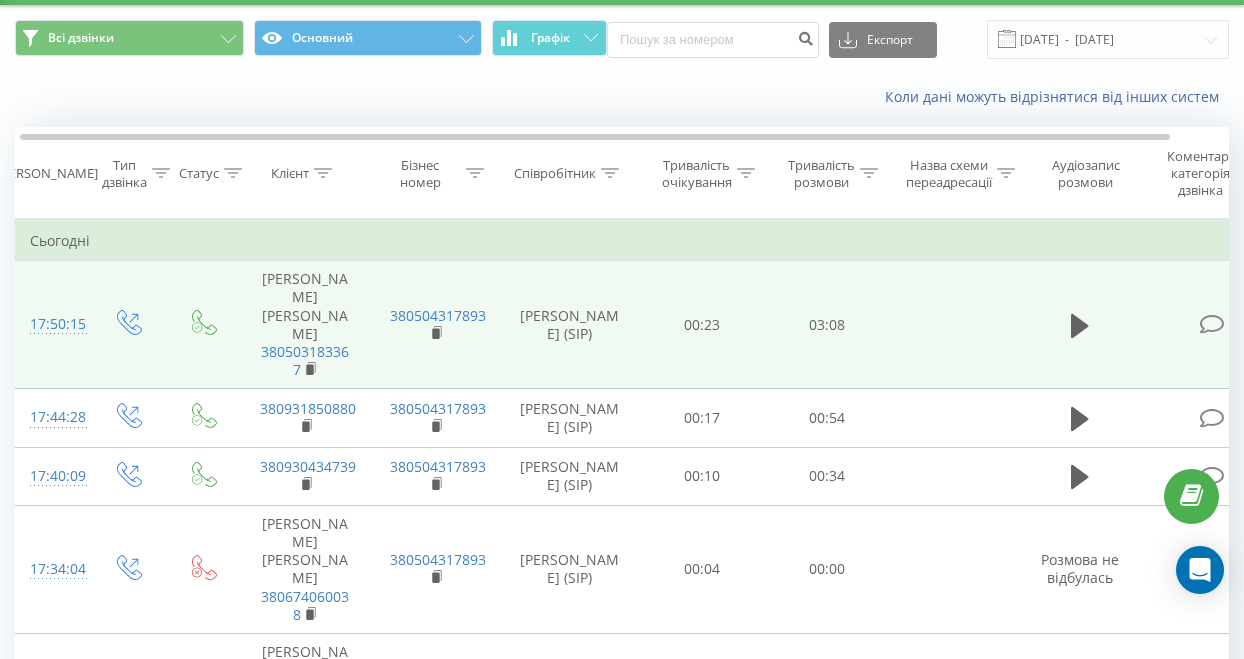 click at bounding box center (1212, 324) 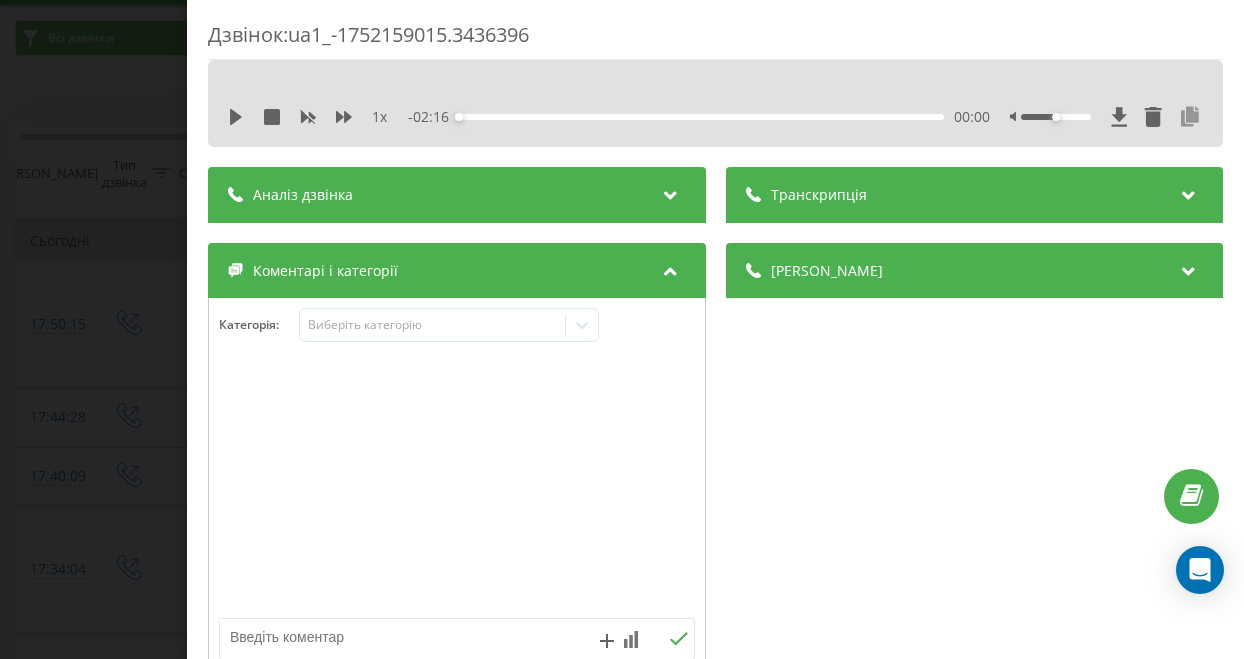 click at bounding box center (1190, 117) 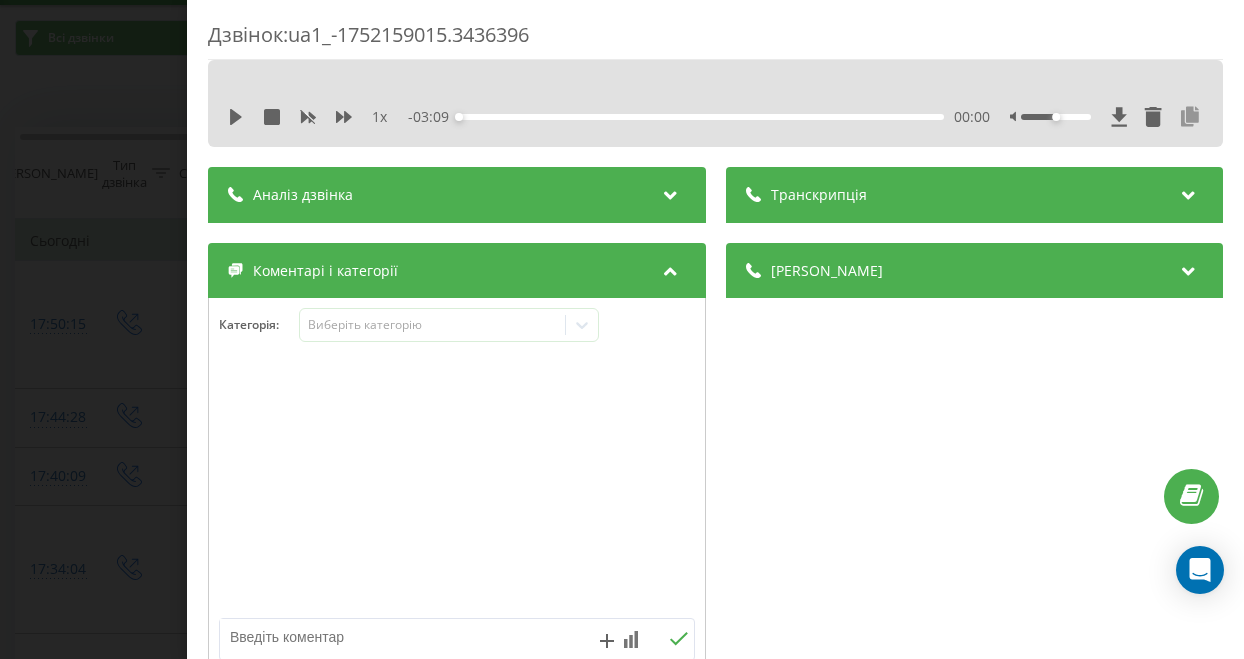 click at bounding box center [1190, 117] 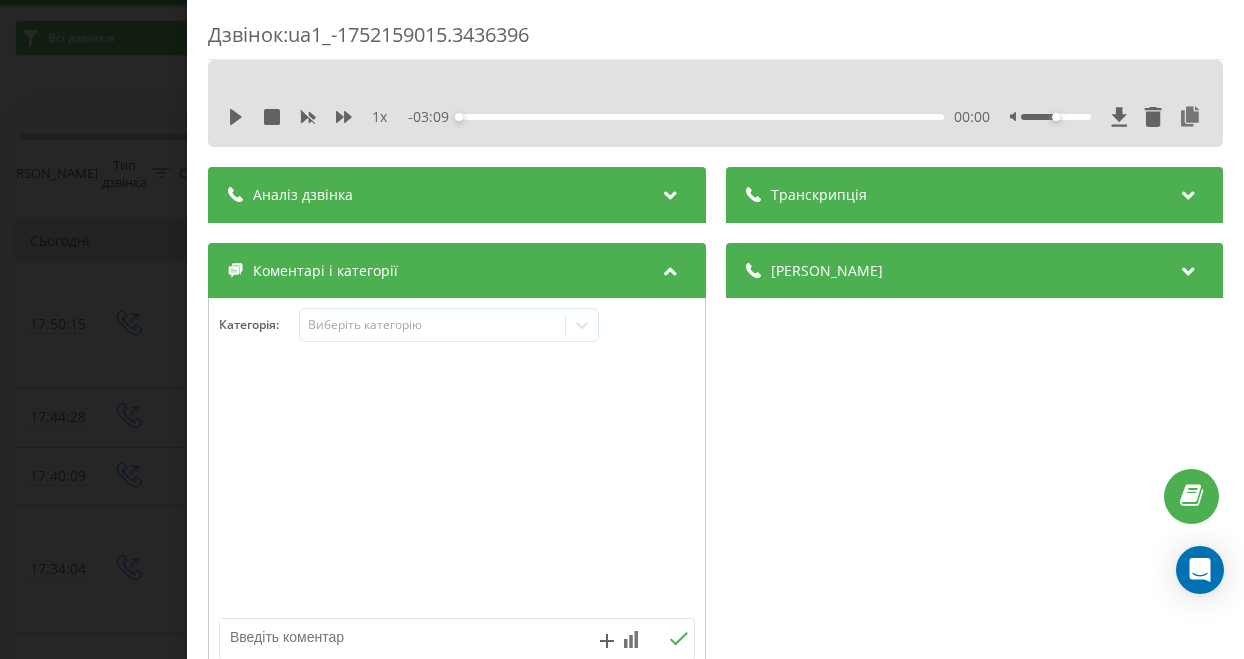 click on "Дзвінок :  ua1_-1752159015.3436396   1 x  - 03:09 00:00   00:00   Транскрипція Для AI-аналізу майбутніх дзвінків  налаштуйте та активуйте профіль на сторінці . Якщо профіль вже є і дзвінок відповідає його умовам, оновіть сторінку через 10 хвилин - AI аналізує поточний дзвінок. Аналіз дзвінка Для AI-аналізу майбутніх дзвінків  налаштуйте та активуйте профіль на сторінці . Якщо профіль вже є і дзвінок відповідає його умовам, оновіть сторінку через 10 хвилин - AI аналізує поточний дзвінок. Деталі дзвінка Загальне Дата дзвінка [DATE] 17:50:15 Тип дзвінка Вихідний Статус дзвінка Успішний 380504317893" at bounding box center [622, 329] 